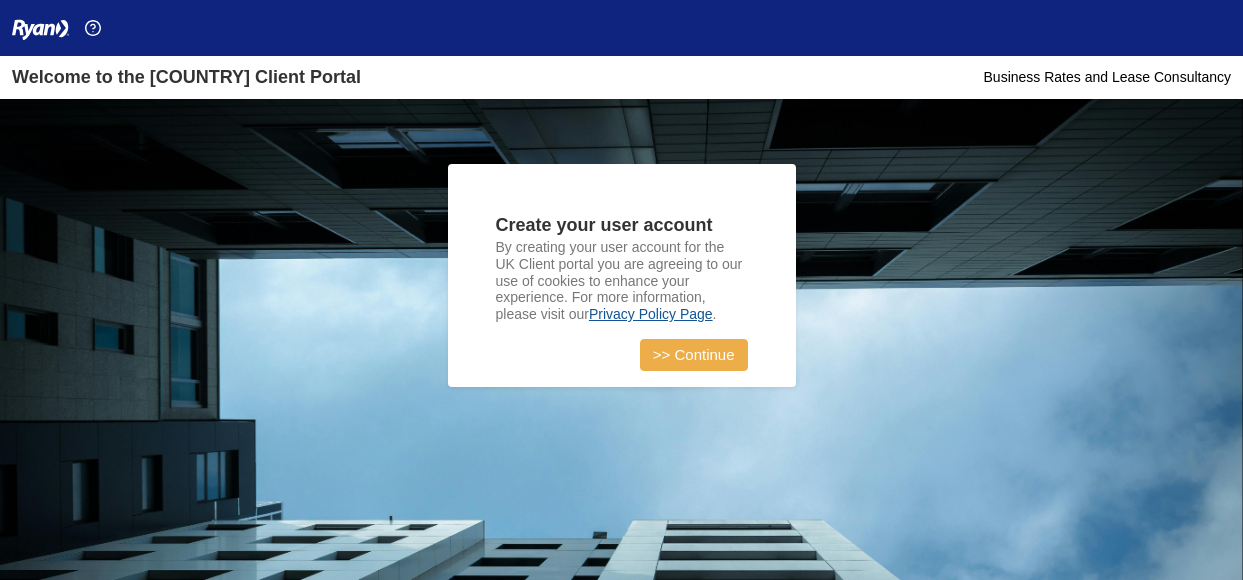 scroll, scrollTop: 0, scrollLeft: 0, axis: both 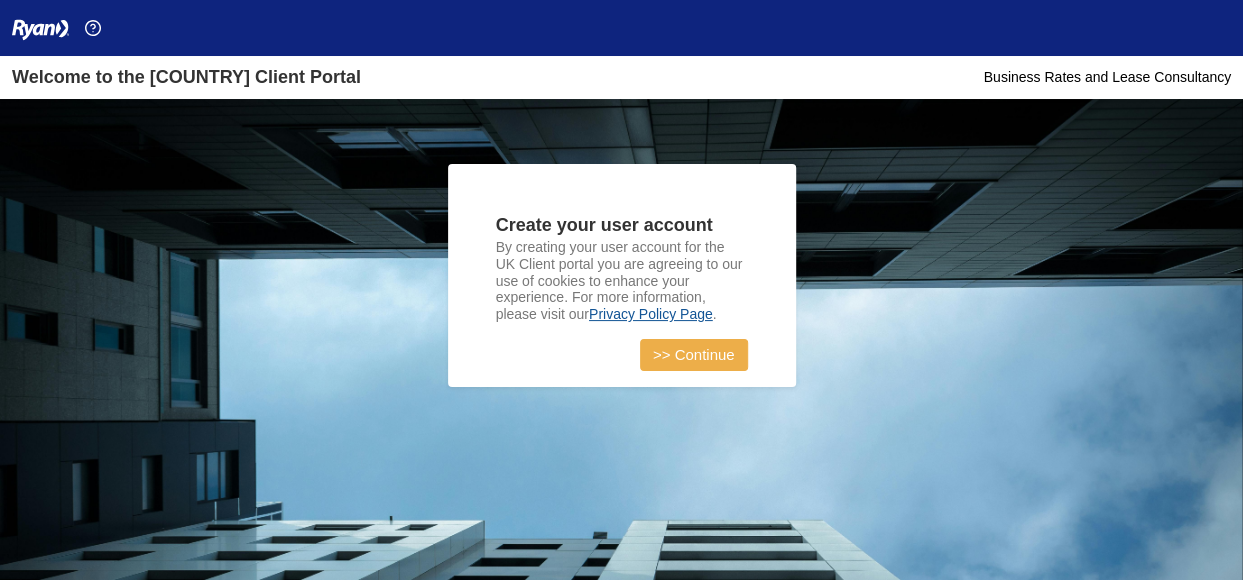 click on ">> Continue" at bounding box center (694, 355) 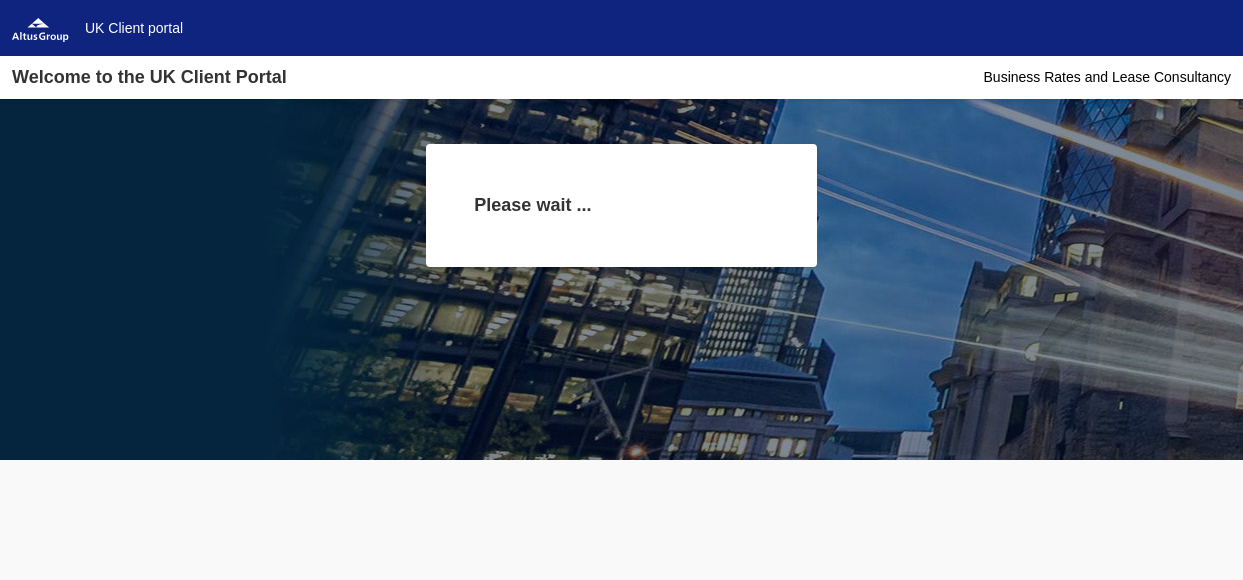 scroll, scrollTop: 0, scrollLeft: 0, axis: both 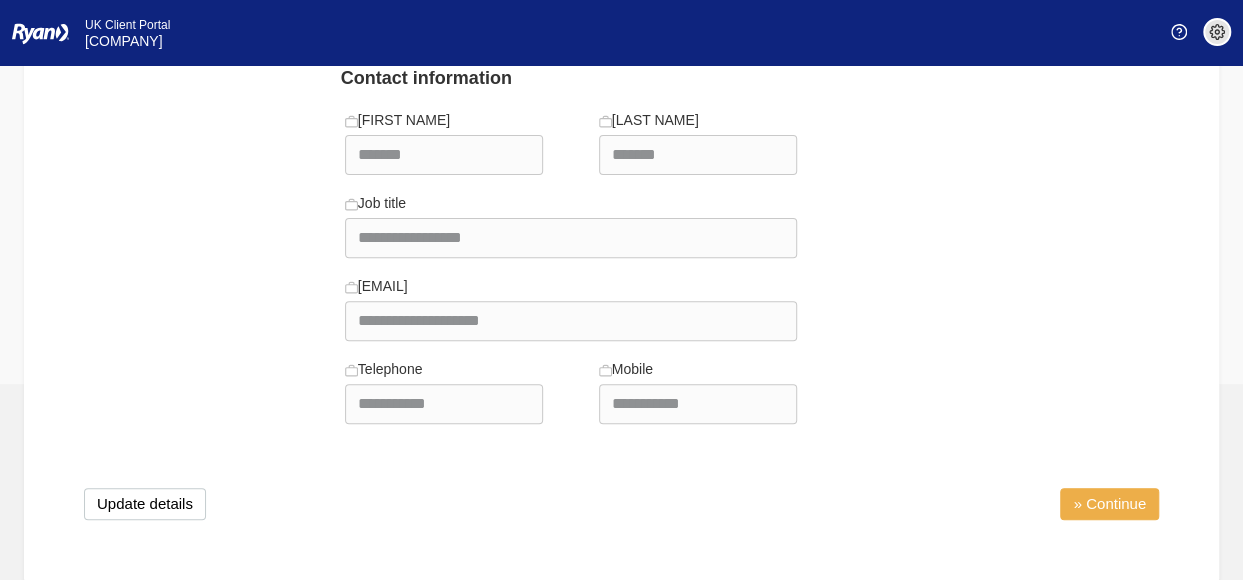 click on "» Continue" at bounding box center (1109, 504) 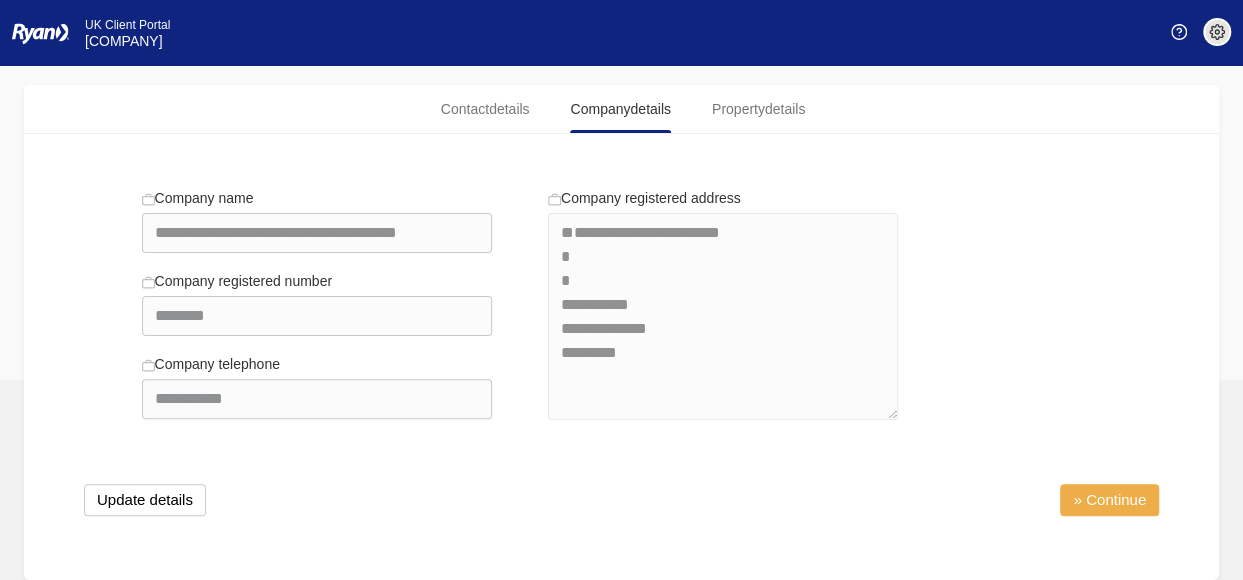 scroll, scrollTop: 108, scrollLeft: 0, axis: vertical 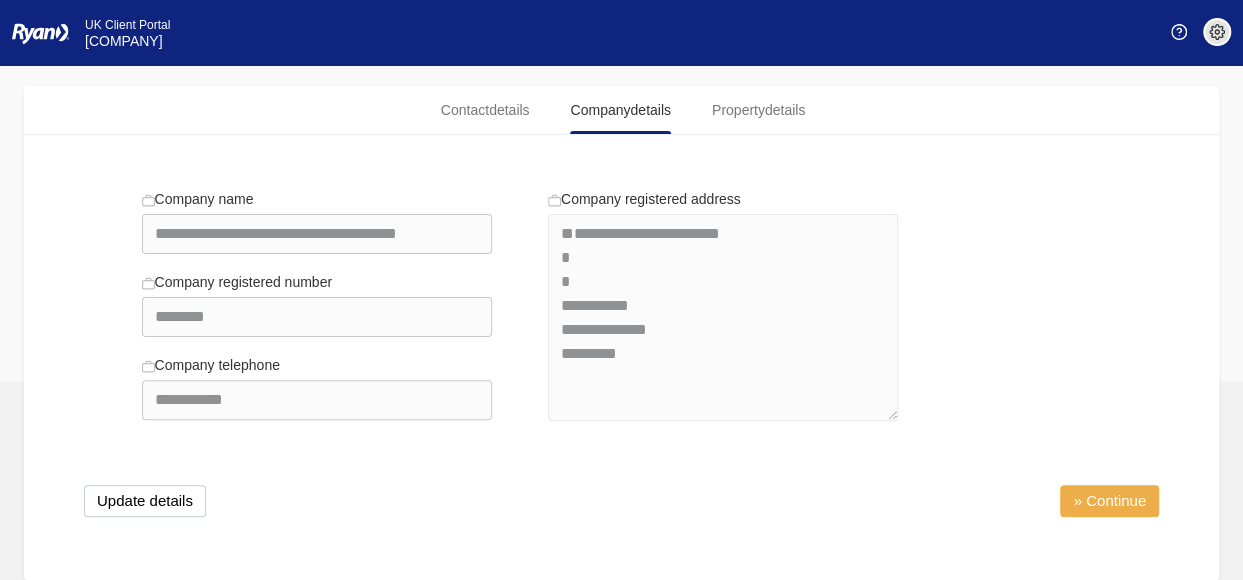 click on "» Continue" at bounding box center (1109, 501) 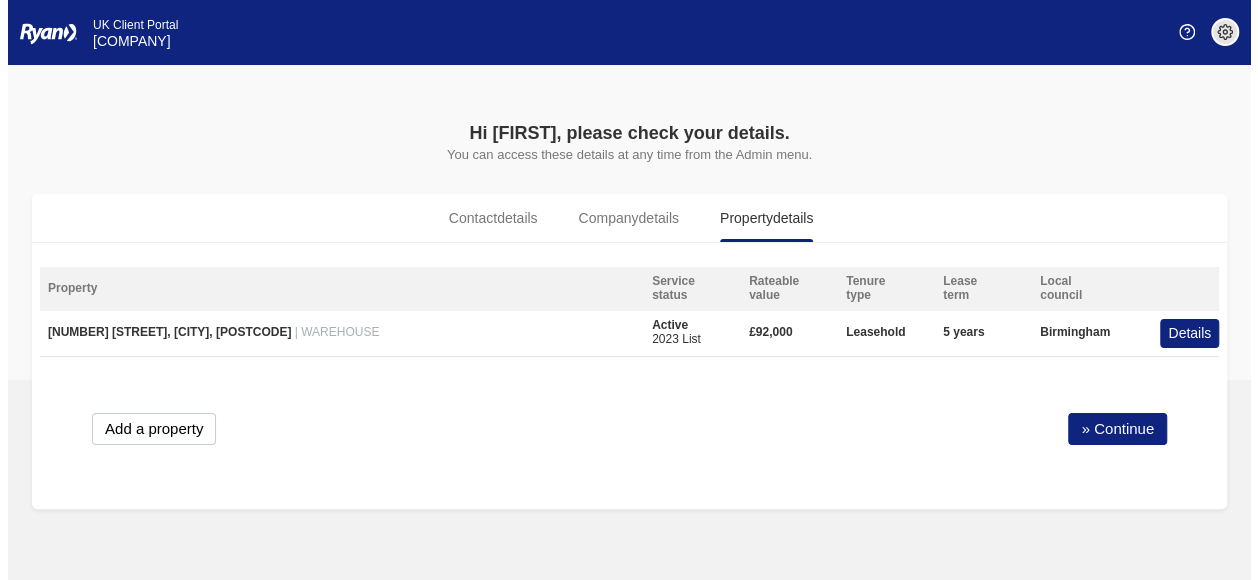 scroll, scrollTop: 0, scrollLeft: 0, axis: both 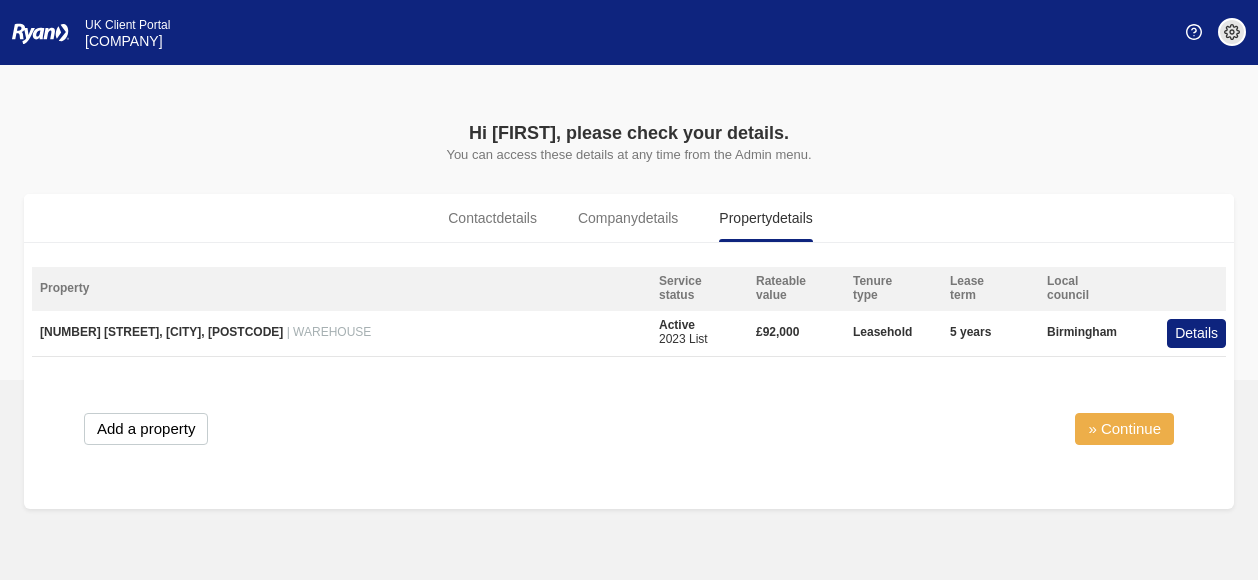 click on "» Continue" at bounding box center [1124, 429] 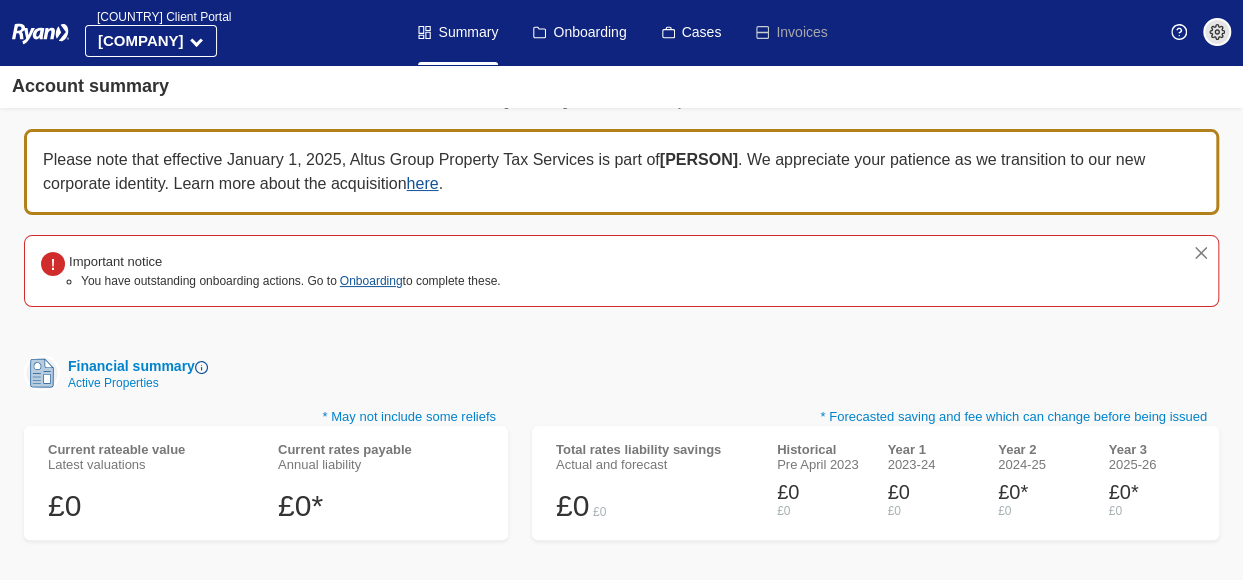 scroll, scrollTop: 0, scrollLeft: 0, axis: both 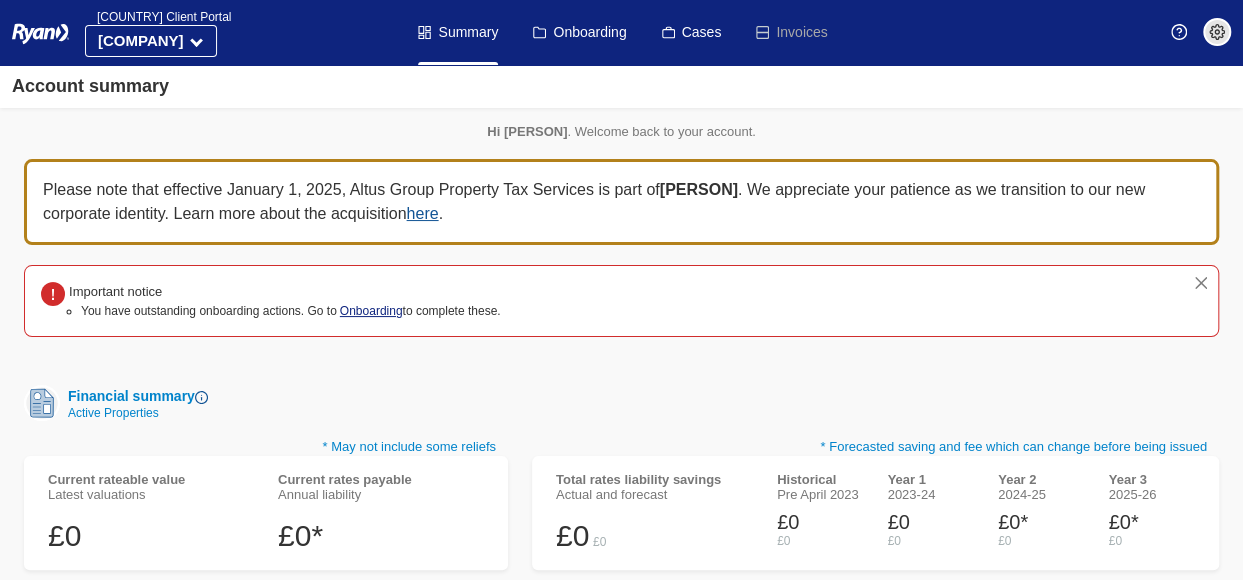 click on "Onboarding" at bounding box center [371, 311] 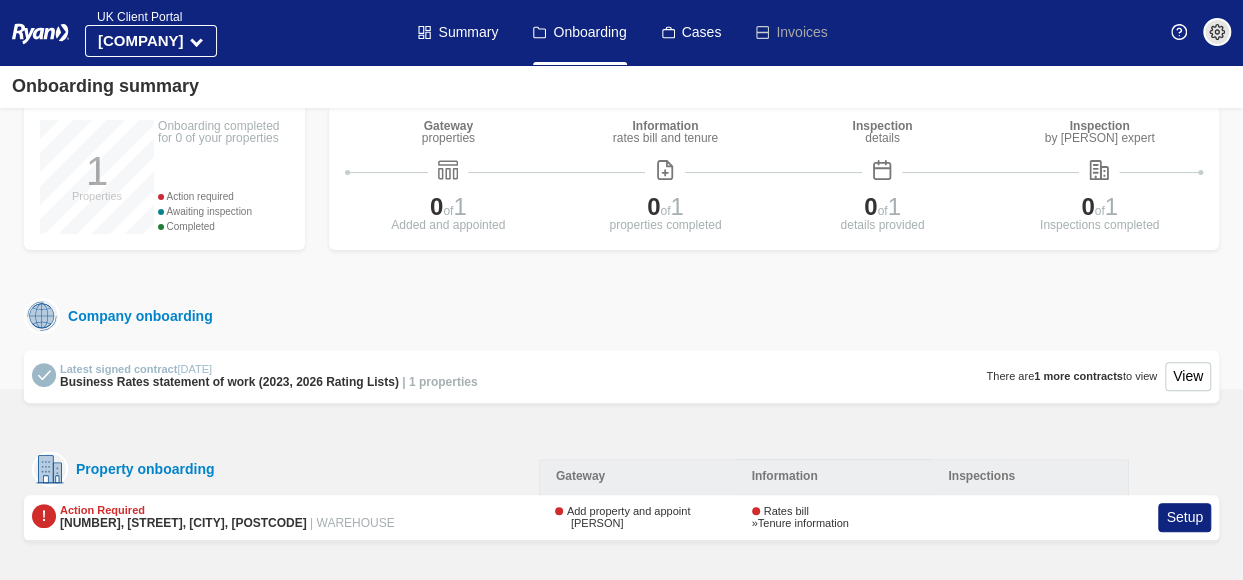 scroll, scrollTop: 132, scrollLeft: 0, axis: vertical 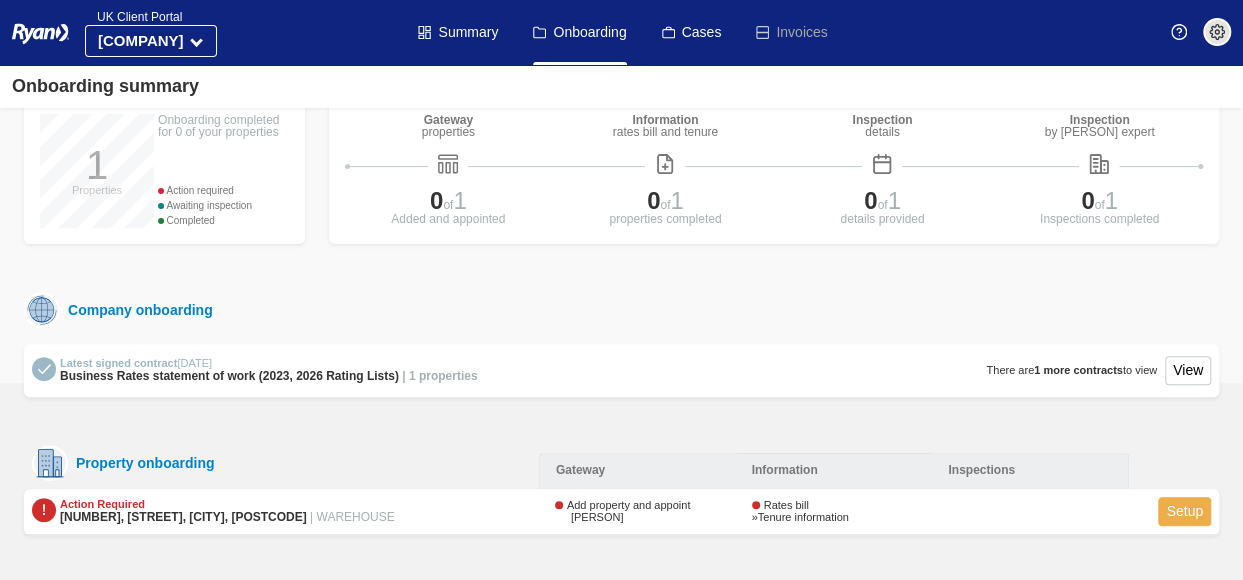 click on "Setup" at bounding box center [1184, 511] 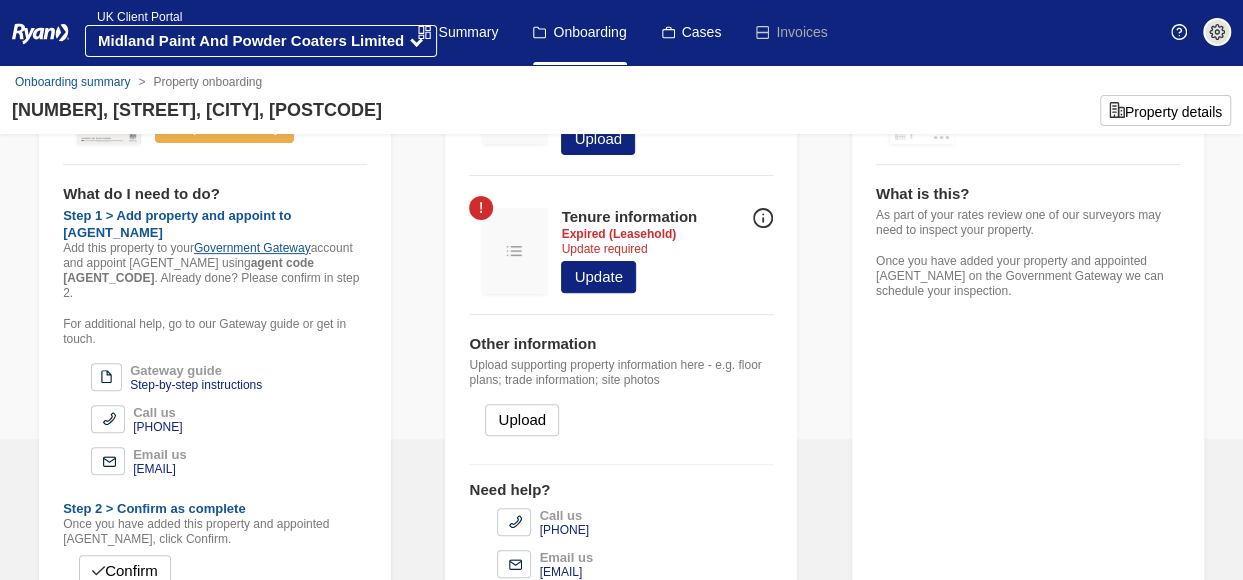 scroll, scrollTop: 200, scrollLeft: 0, axis: vertical 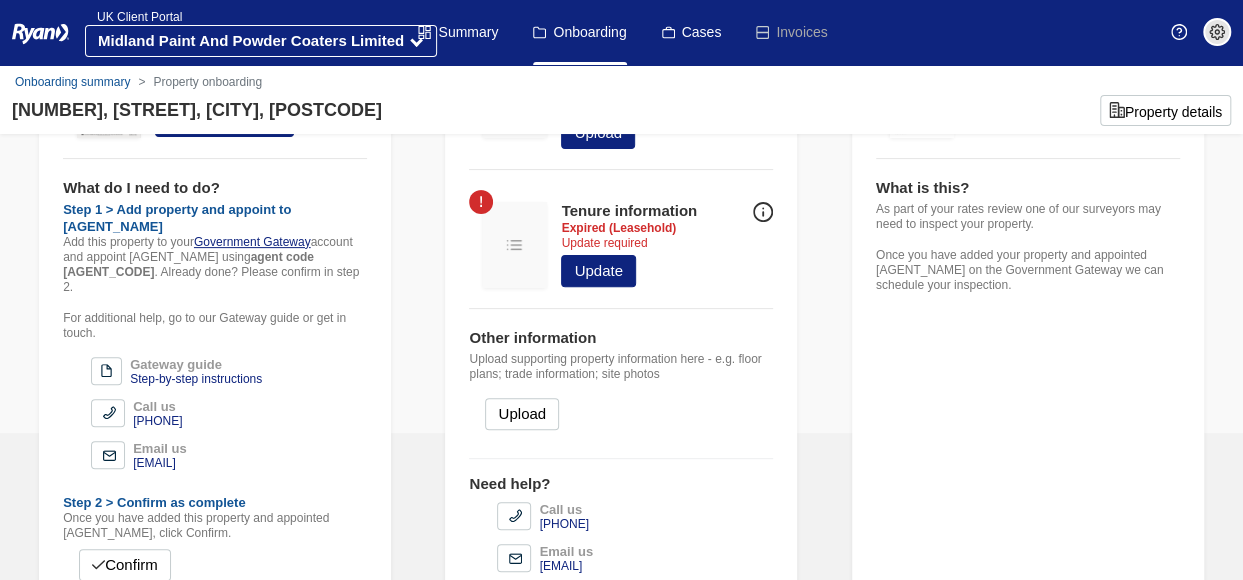 click on "Government Gateway" at bounding box center (252, 242) 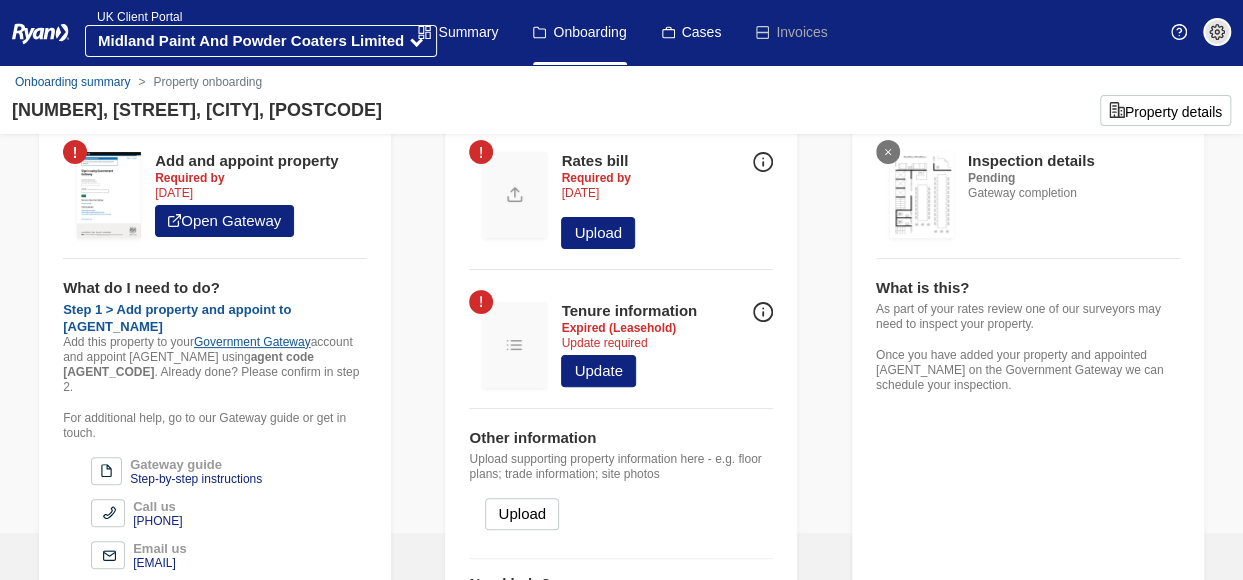 scroll, scrollTop: 200, scrollLeft: 0, axis: vertical 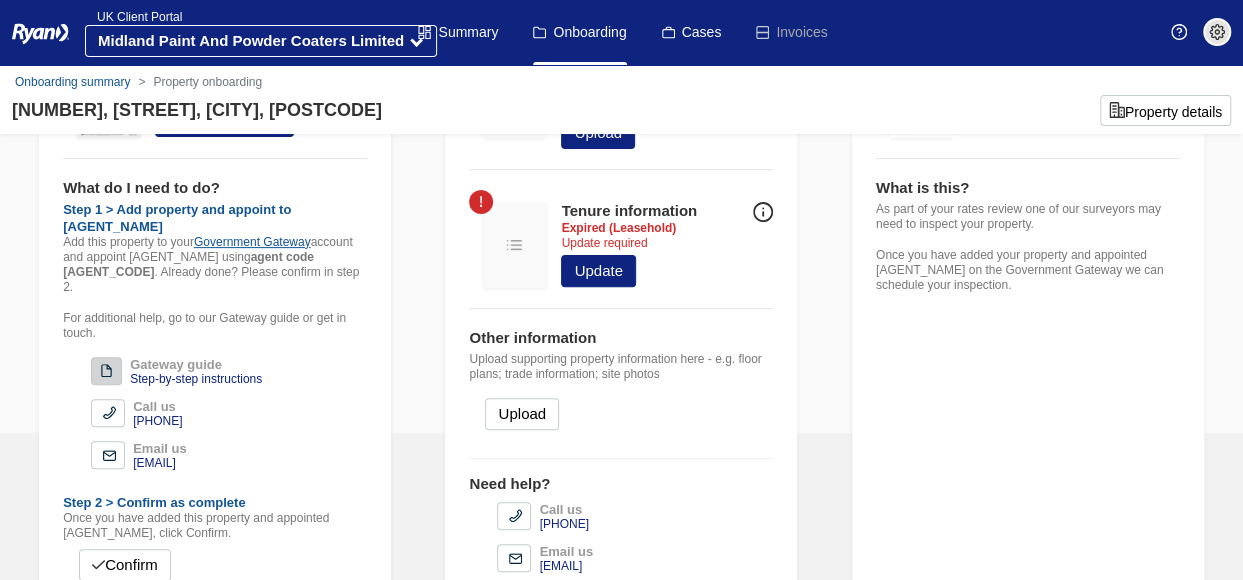 click at bounding box center (106, 370) 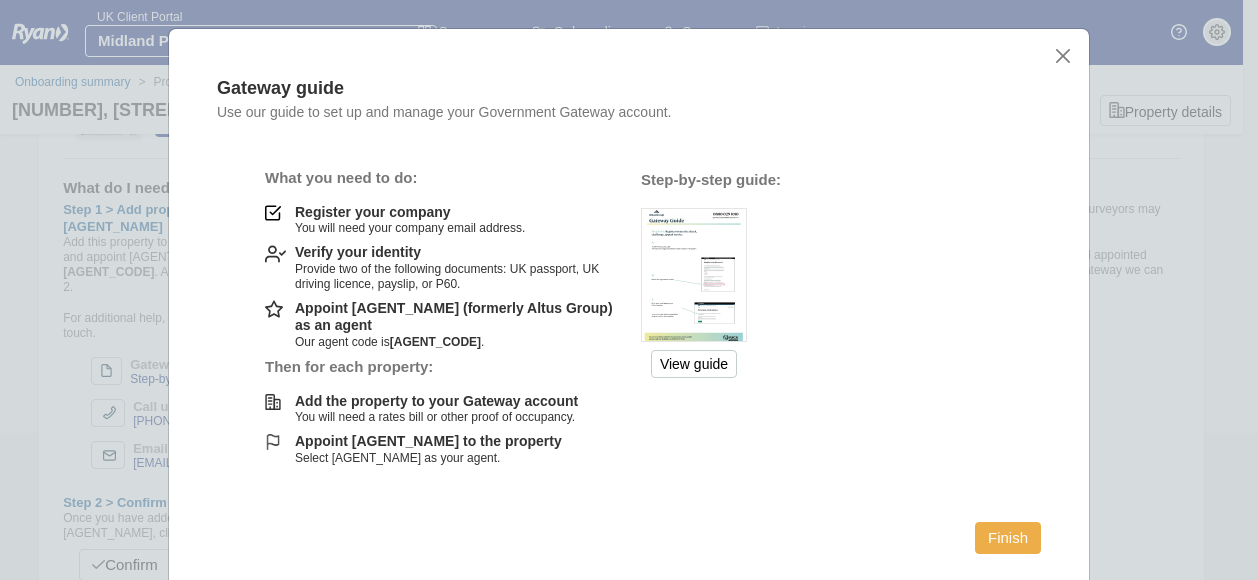 click on "Finish" at bounding box center [1008, 538] 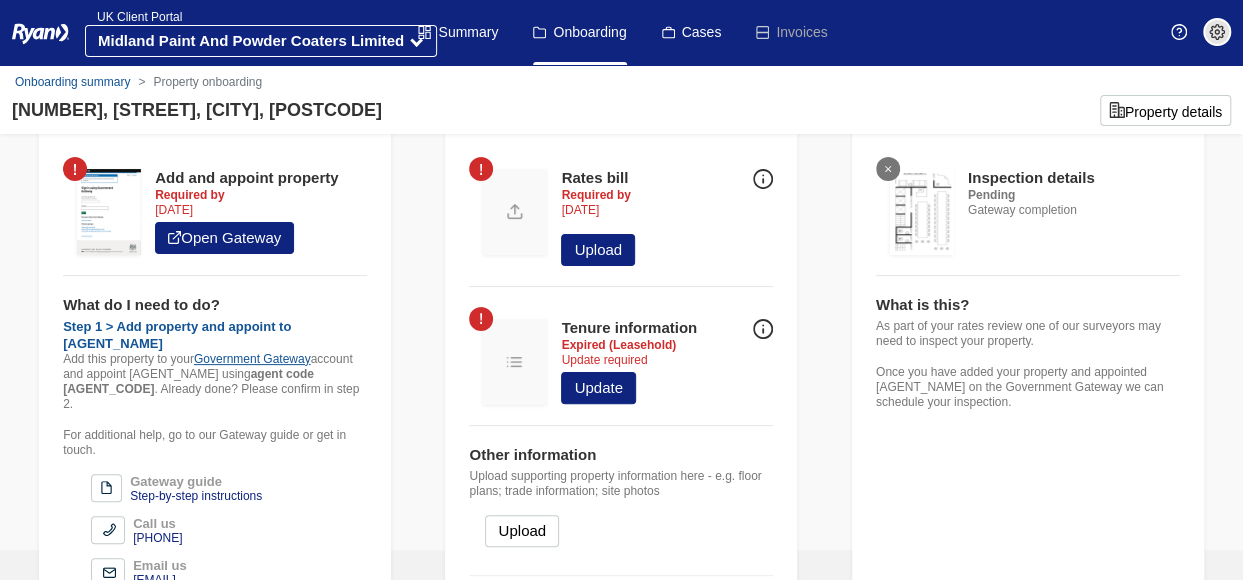 scroll, scrollTop: 200, scrollLeft: 0, axis: vertical 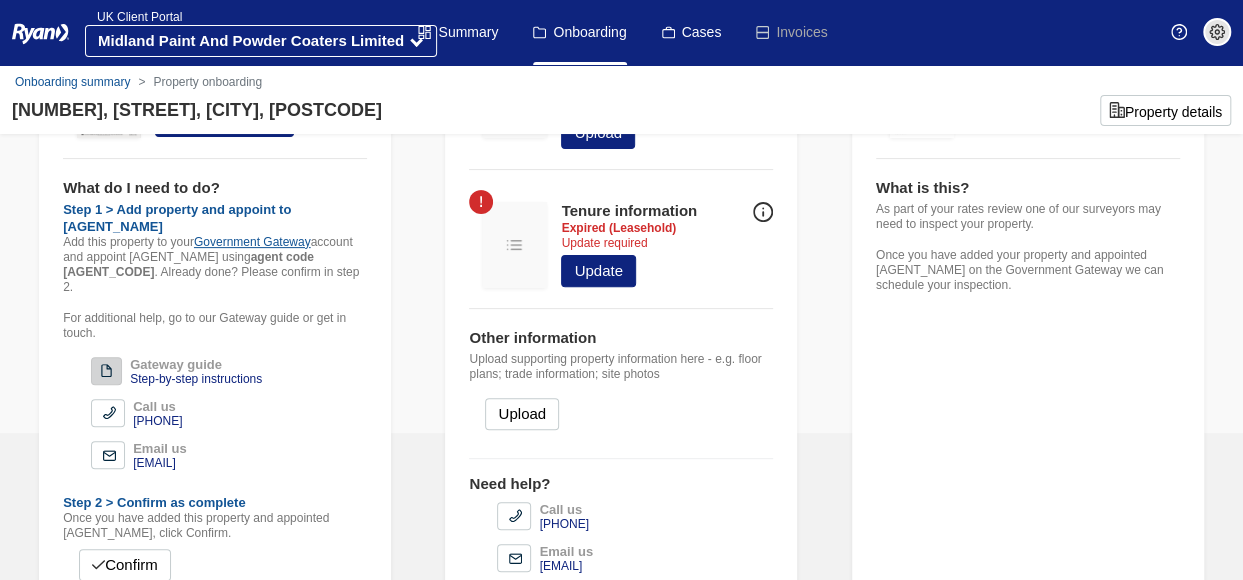 click at bounding box center (106, 371) 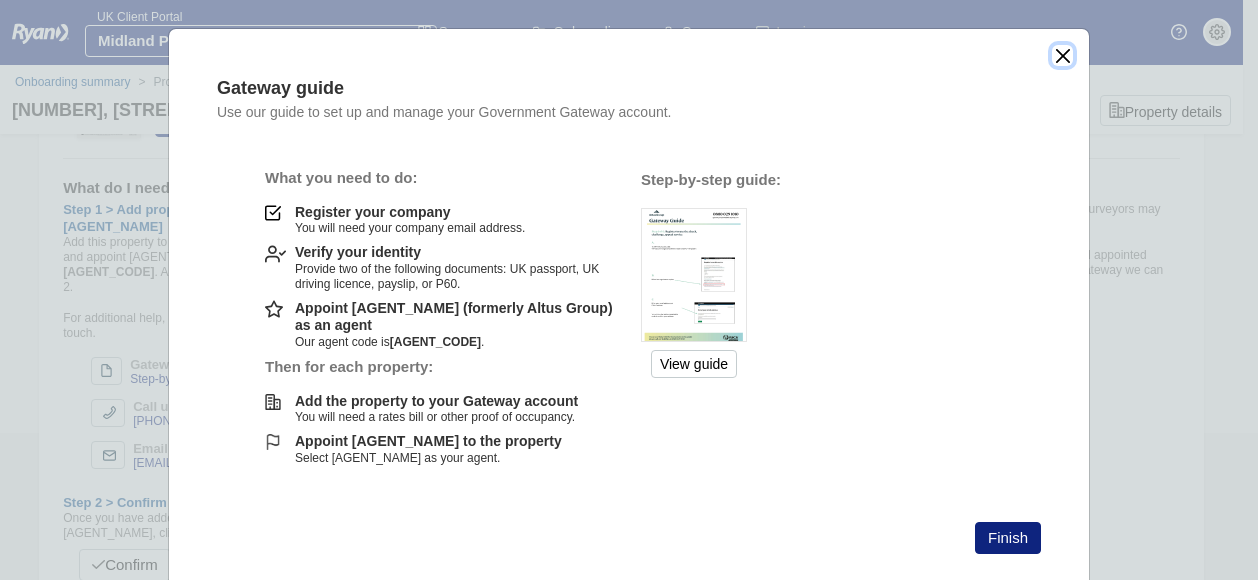click at bounding box center [1062, 55] 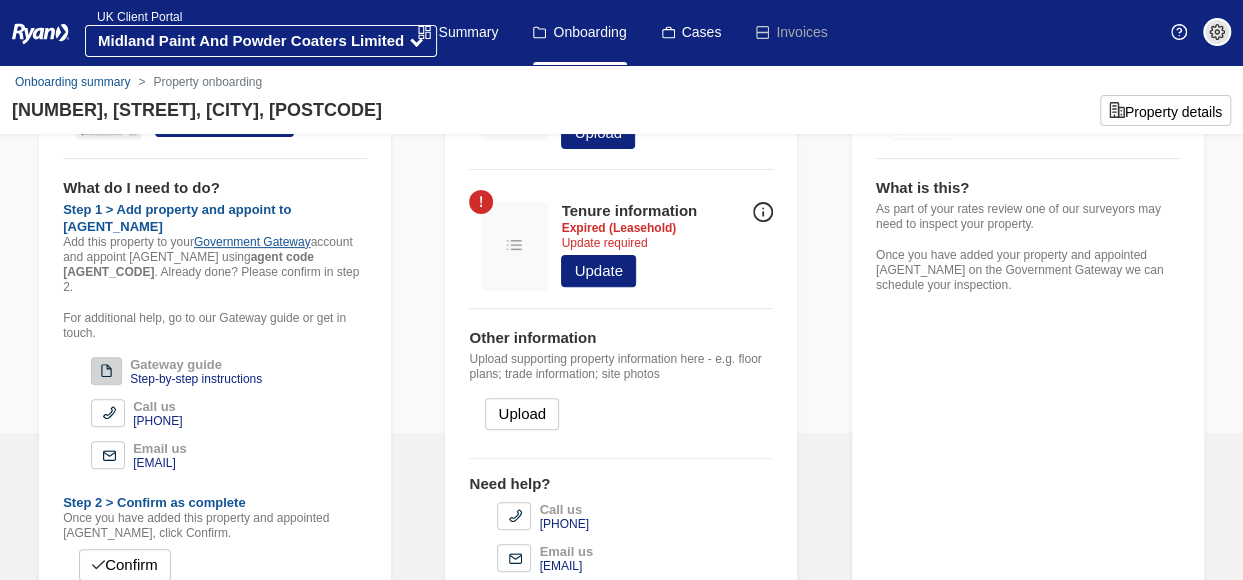 click at bounding box center [106, 370] 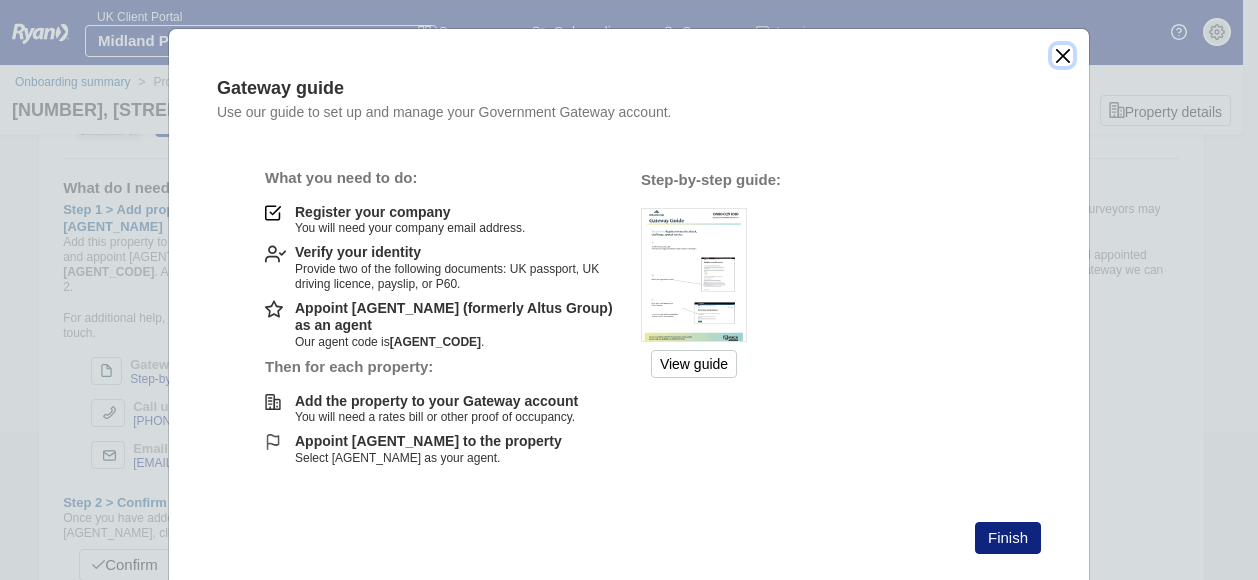 click at bounding box center [1062, 55] 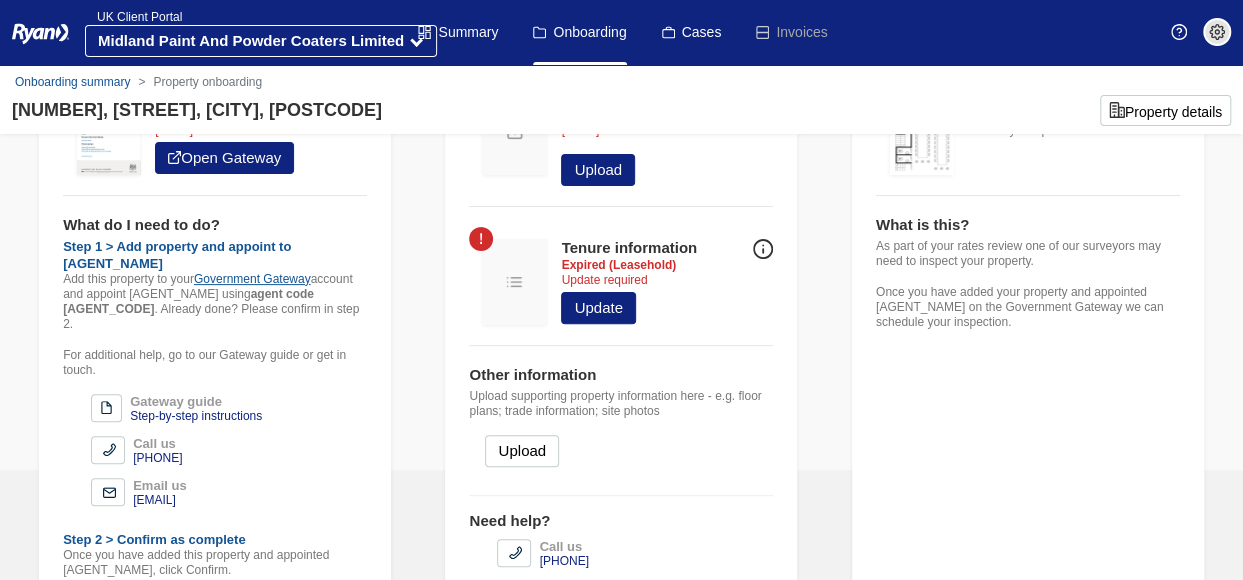 scroll, scrollTop: 243, scrollLeft: 0, axis: vertical 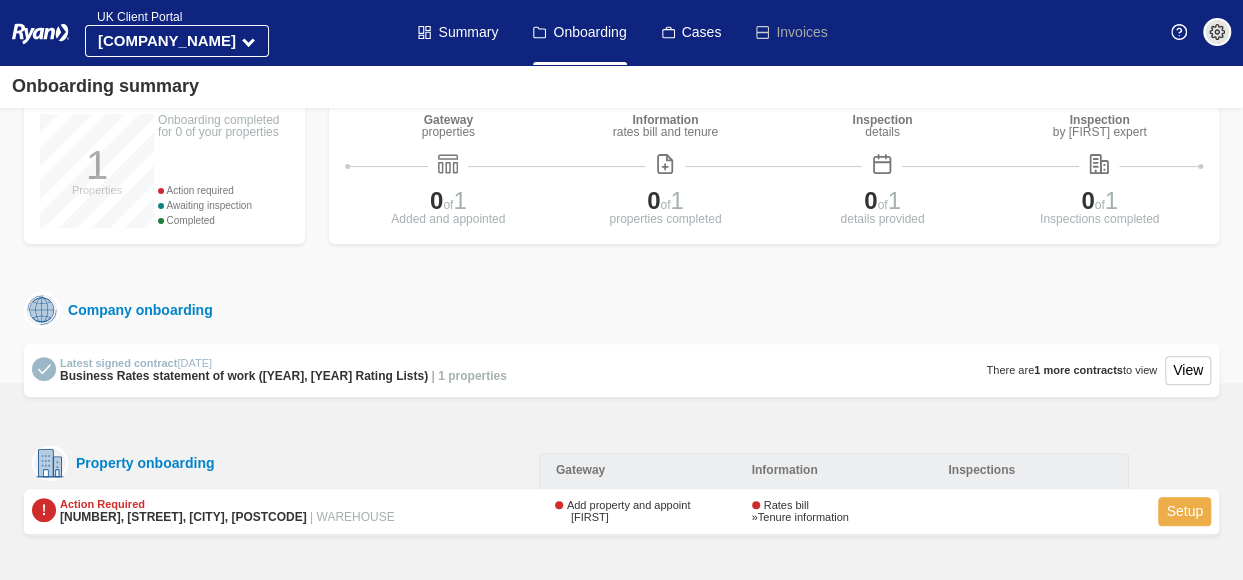 click on "Setup" at bounding box center [1184, 511] 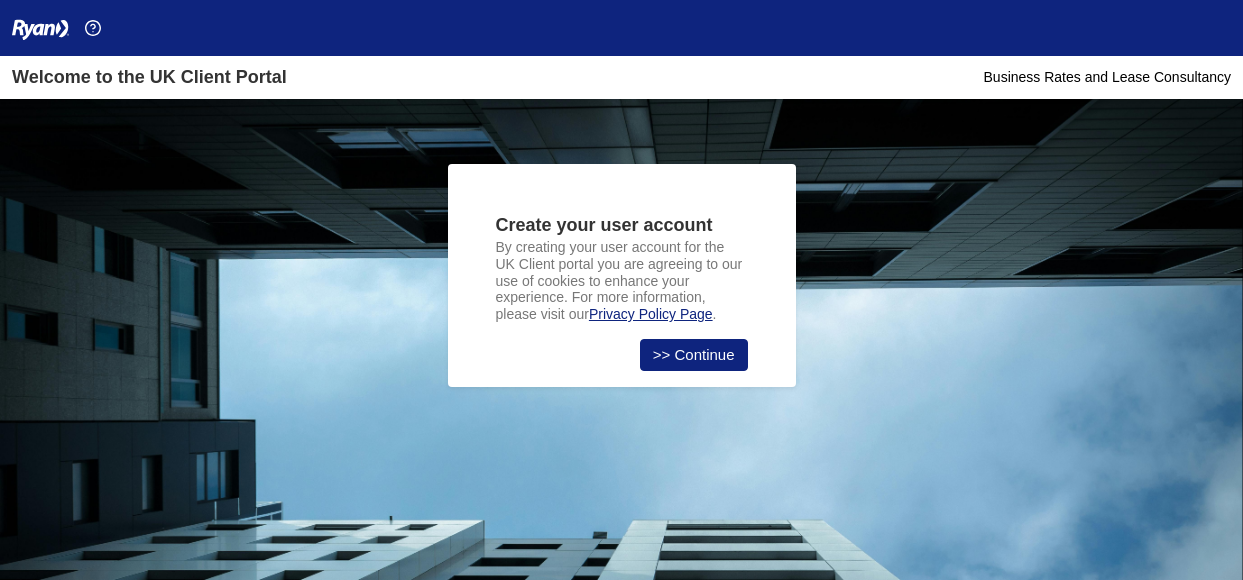 scroll, scrollTop: 0, scrollLeft: 0, axis: both 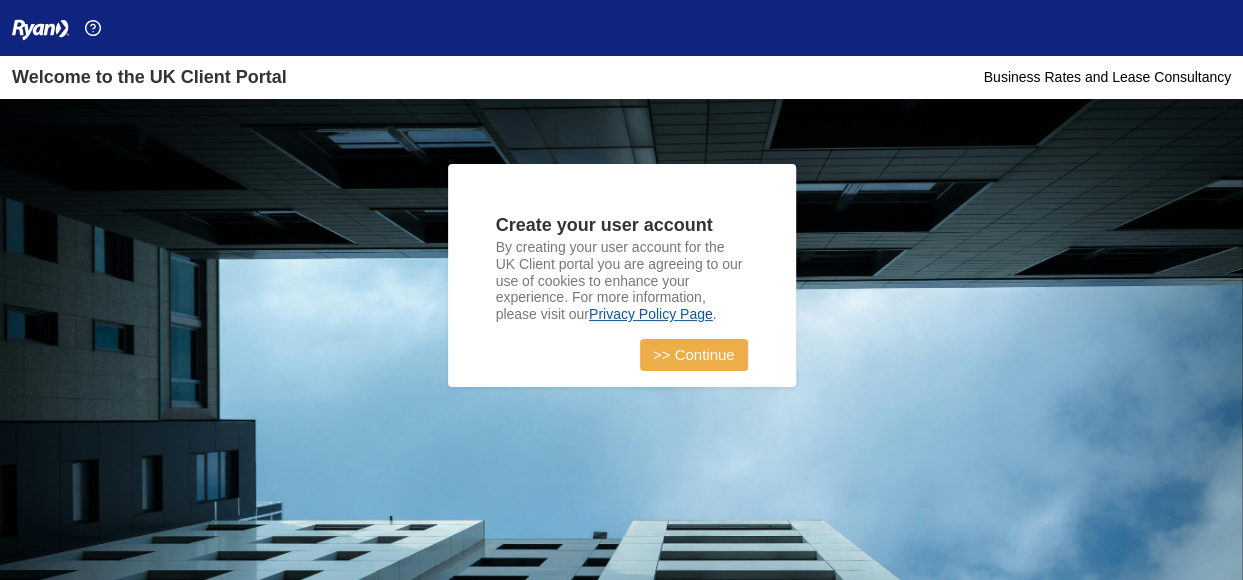 click on ">> Continue" at bounding box center [694, 355] 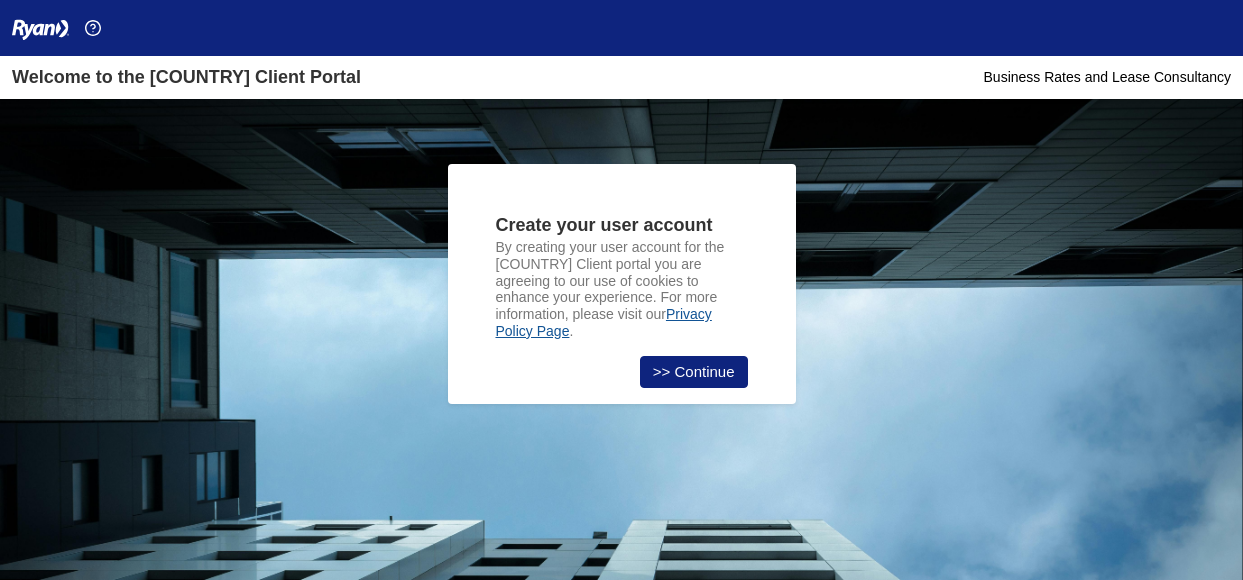 scroll, scrollTop: 0, scrollLeft: 0, axis: both 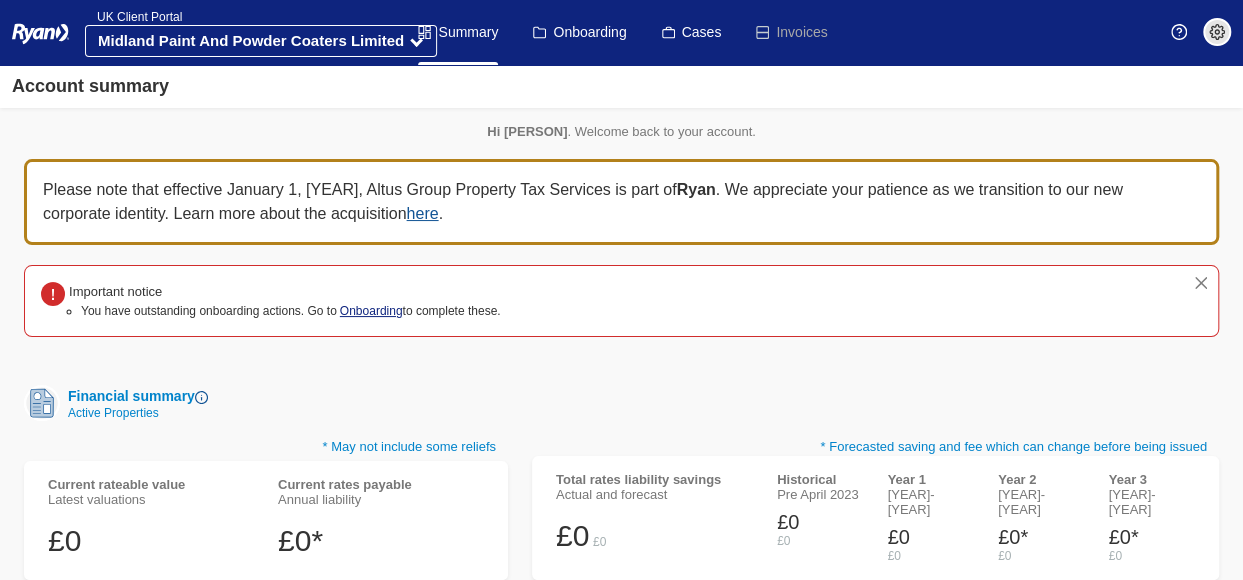 click on "Onboarding" at bounding box center (371, 311) 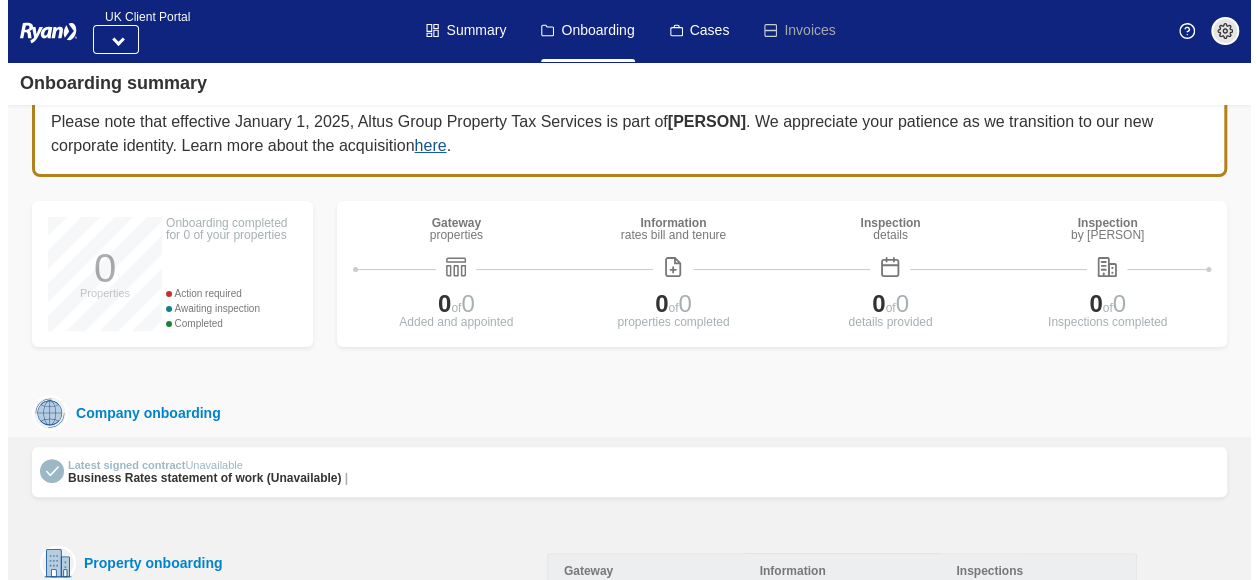 scroll, scrollTop: 0, scrollLeft: 0, axis: both 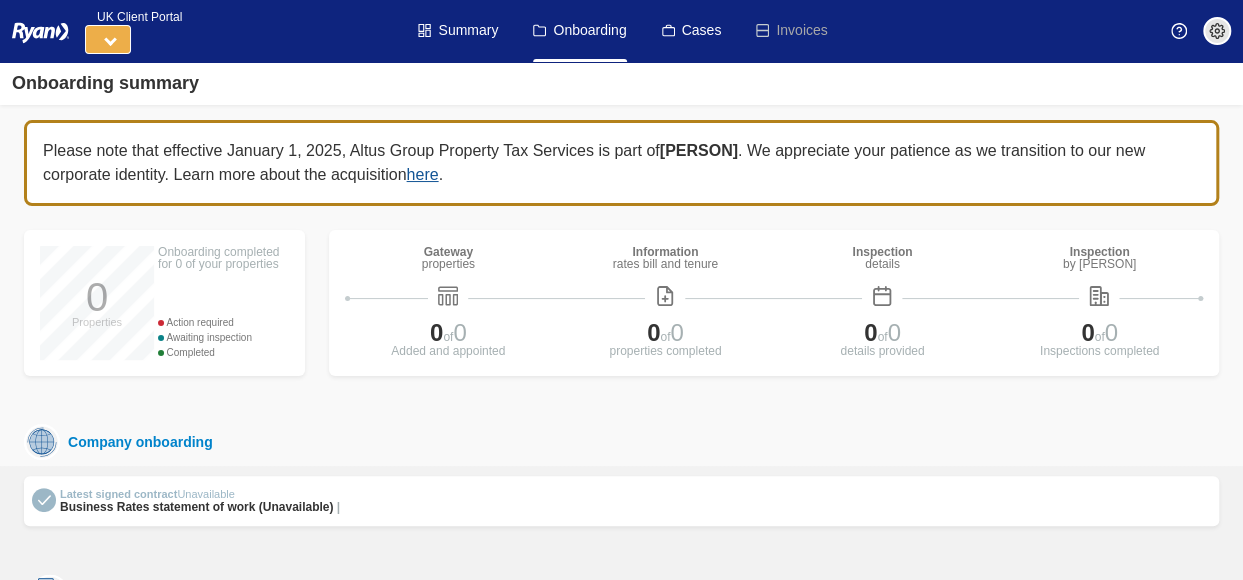 click at bounding box center (108, 39) 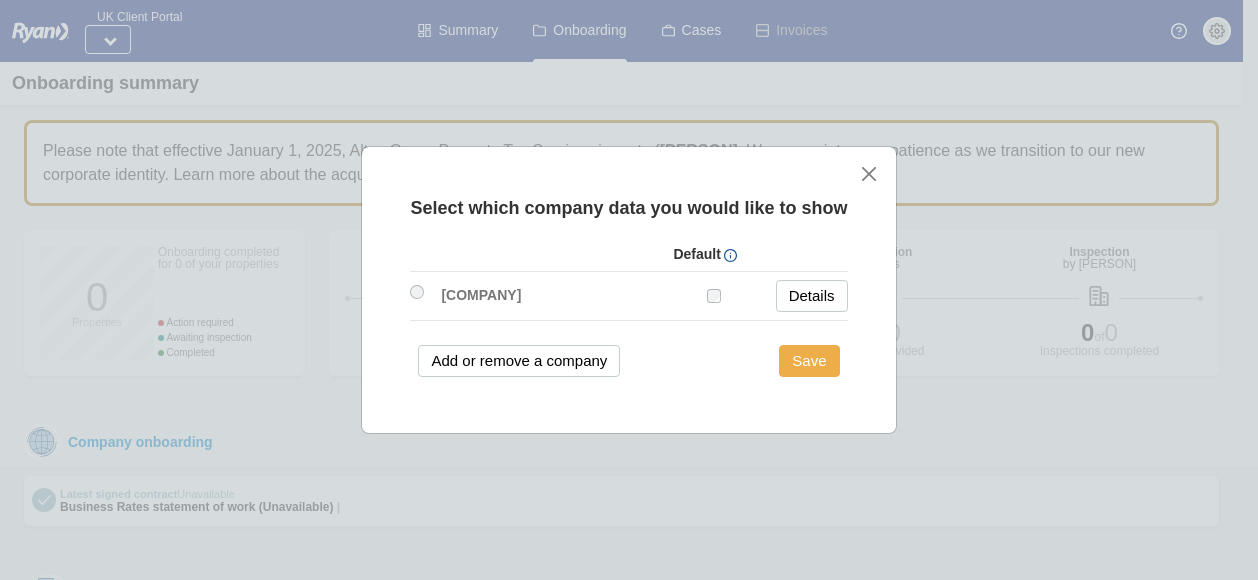 click on "Save" at bounding box center (809, 361) 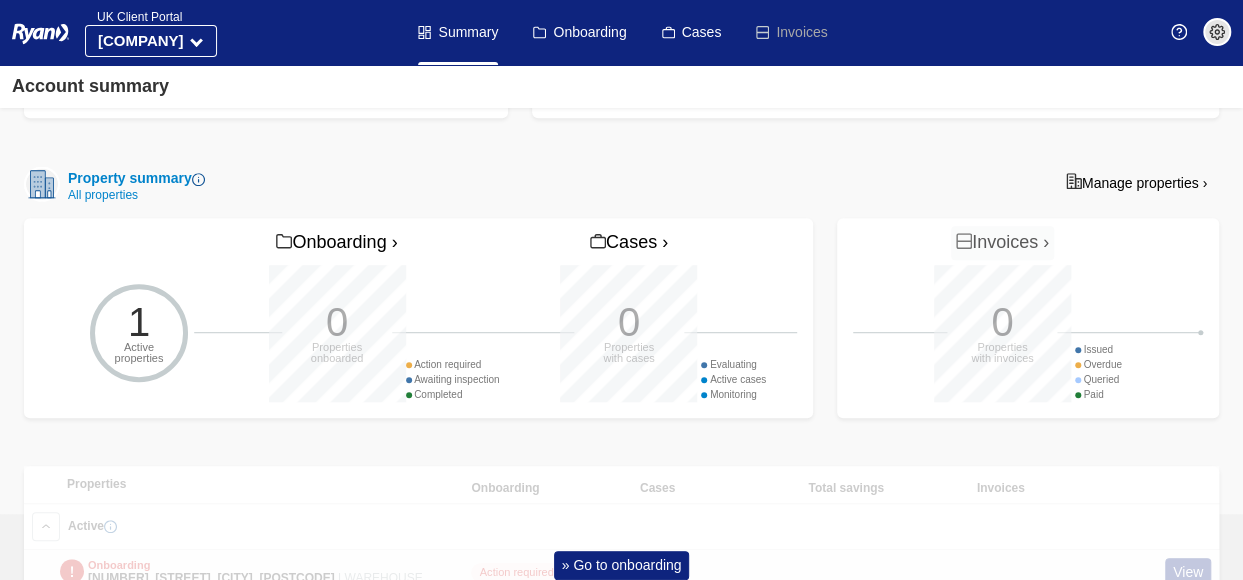 scroll, scrollTop: 592, scrollLeft: 0, axis: vertical 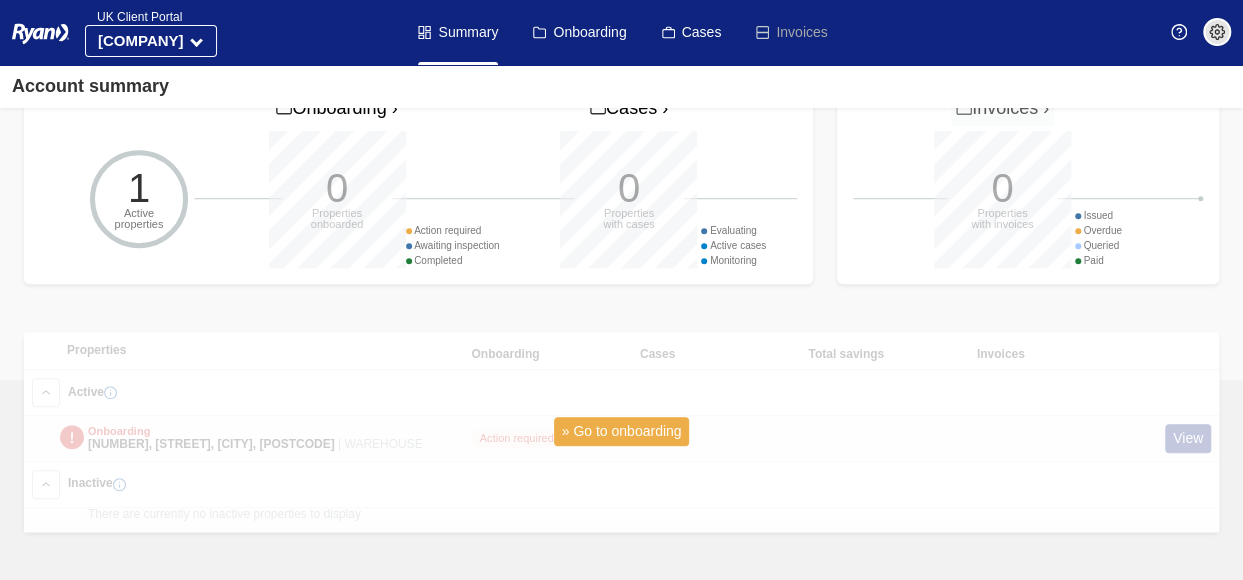 click on "» Go to onboarding" at bounding box center (622, 431) 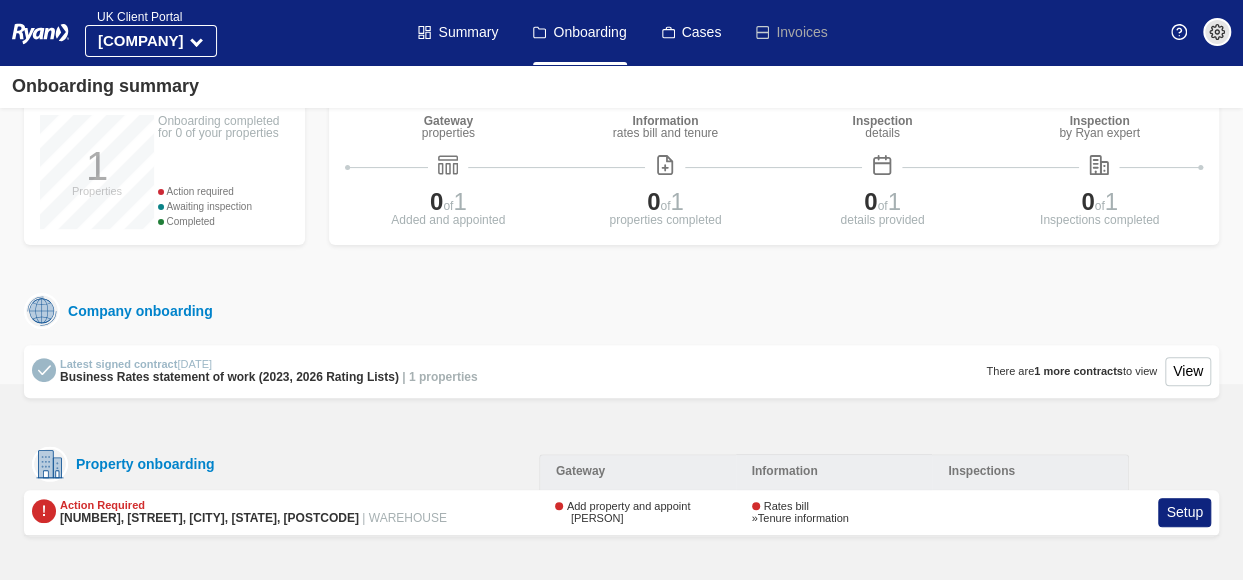 scroll, scrollTop: 132, scrollLeft: 0, axis: vertical 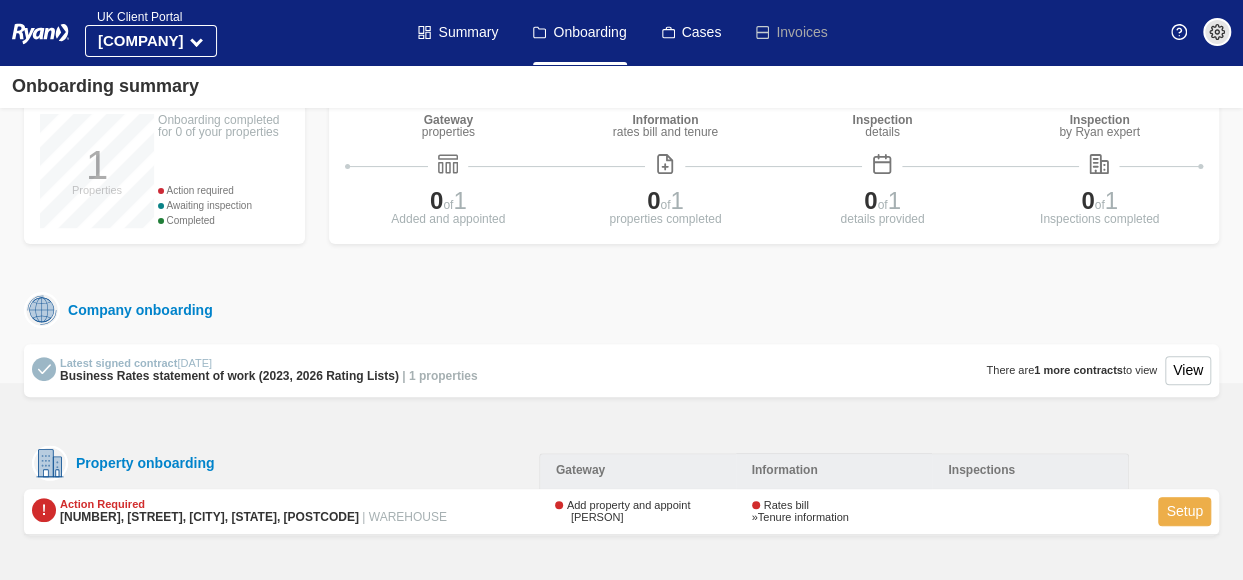 click on "Setup" at bounding box center [1184, 511] 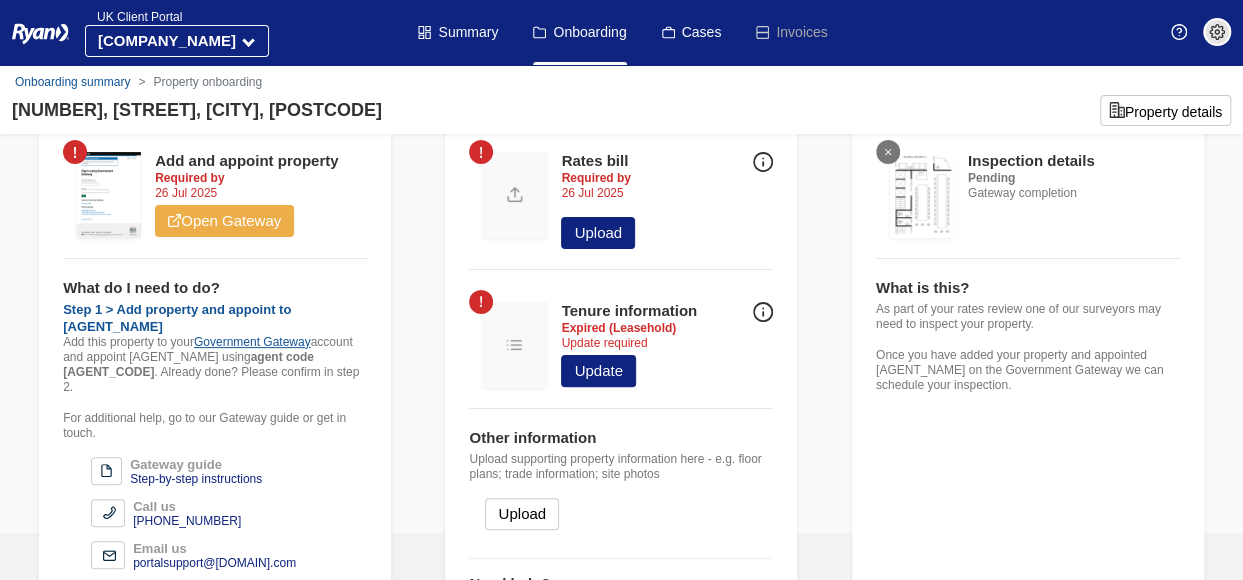 scroll, scrollTop: 0, scrollLeft: 0, axis: both 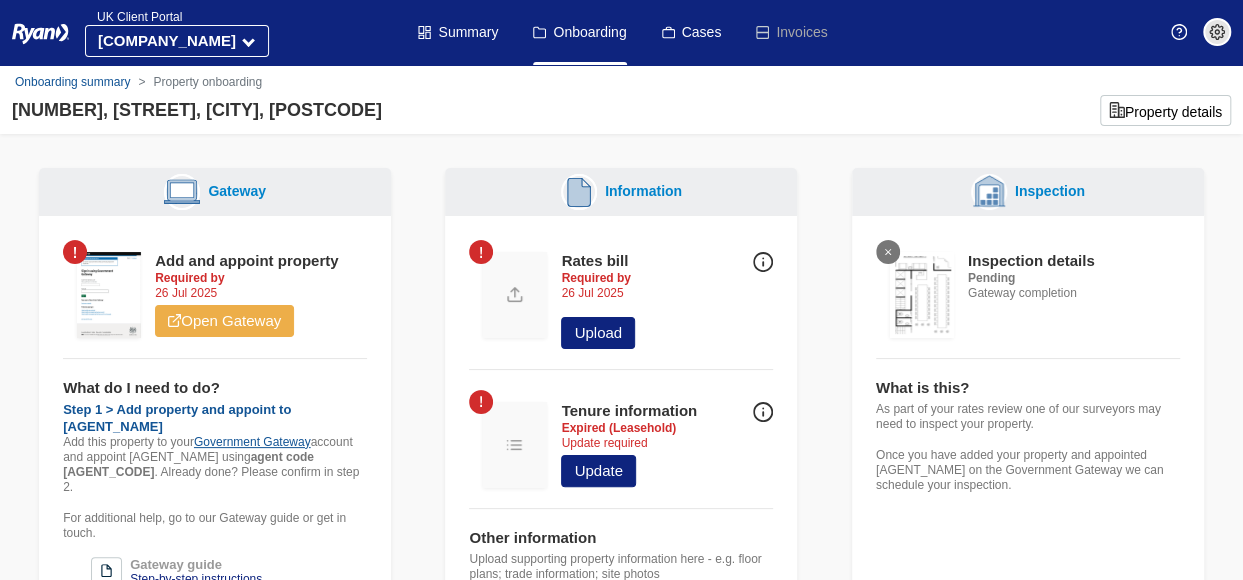 click on "Open Gateway" at bounding box center (224, 321) 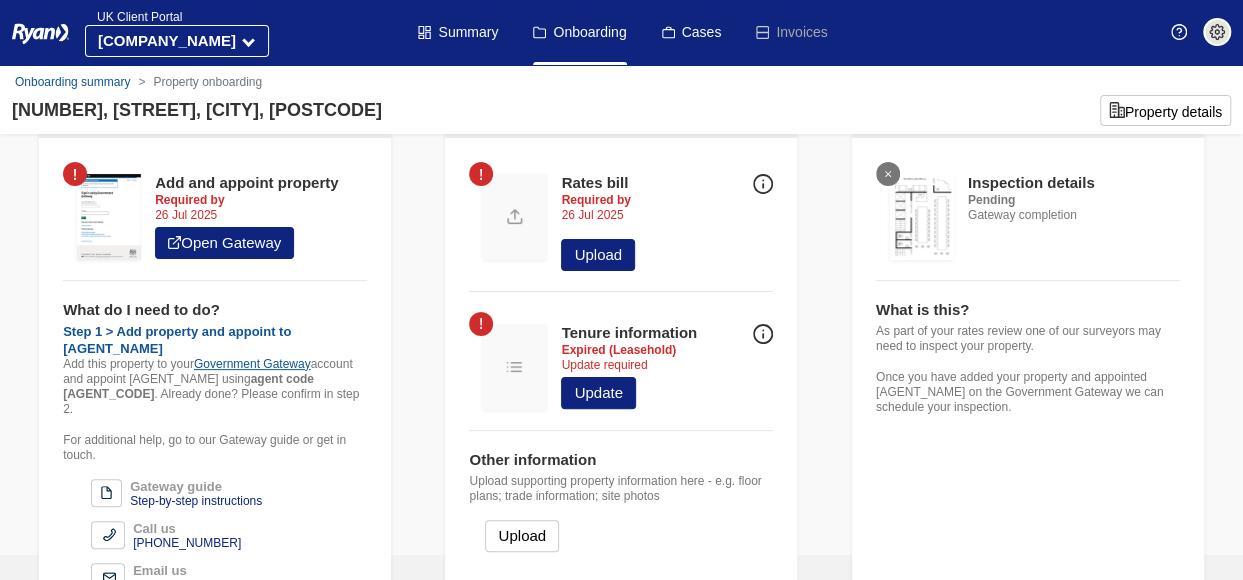 scroll, scrollTop: 200, scrollLeft: 0, axis: vertical 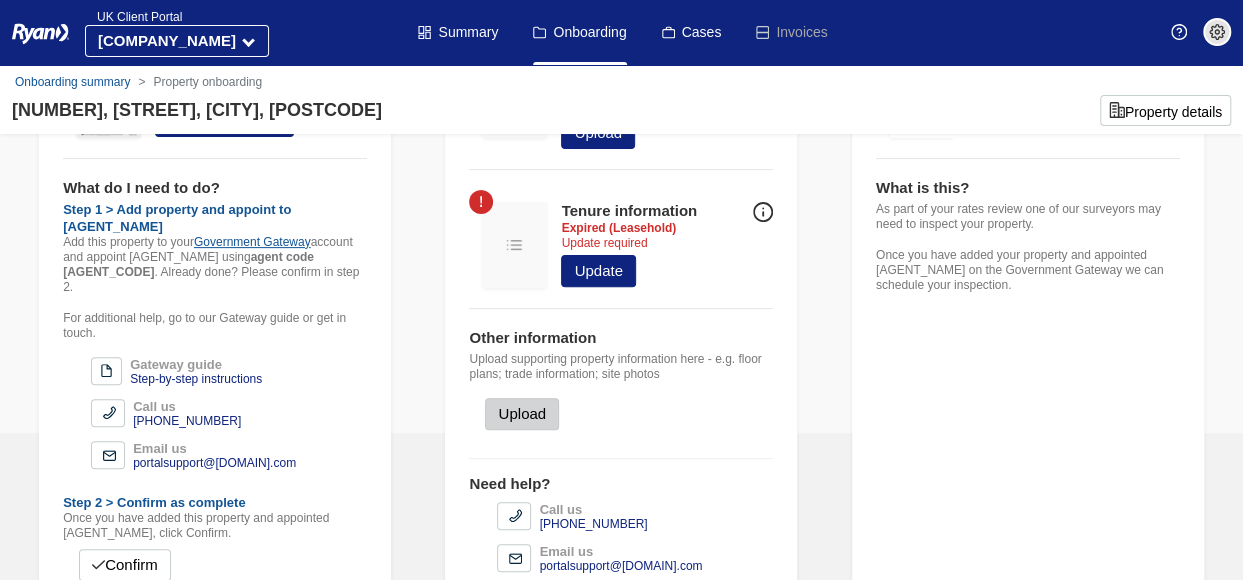 click on "Upload" at bounding box center [522, 414] 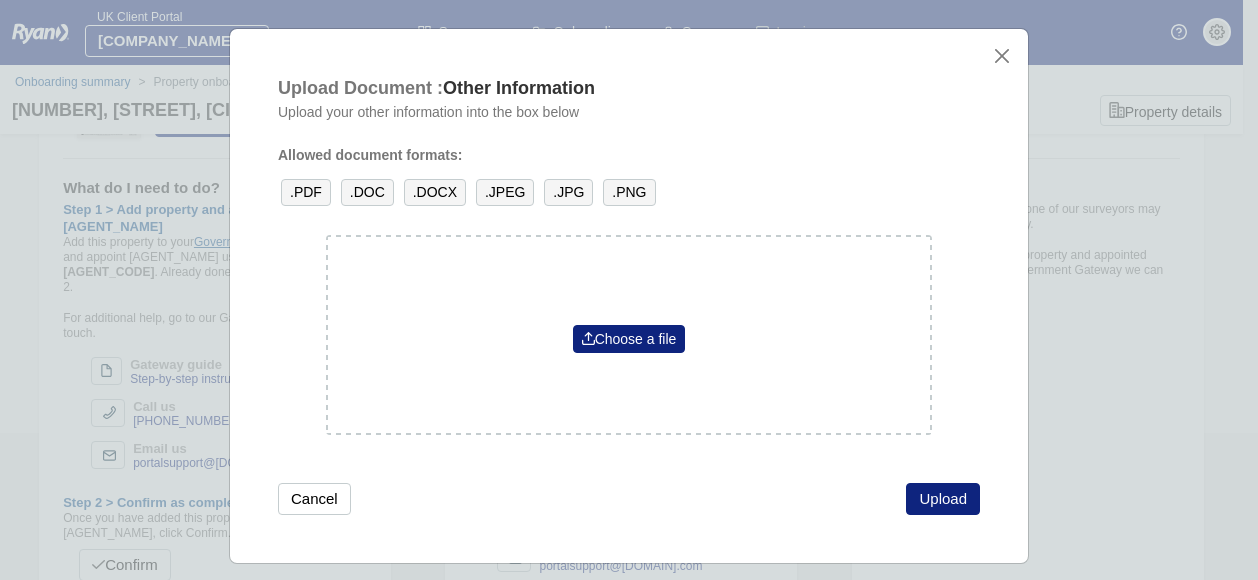 click on ".DOC" at bounding box center (367, 192) 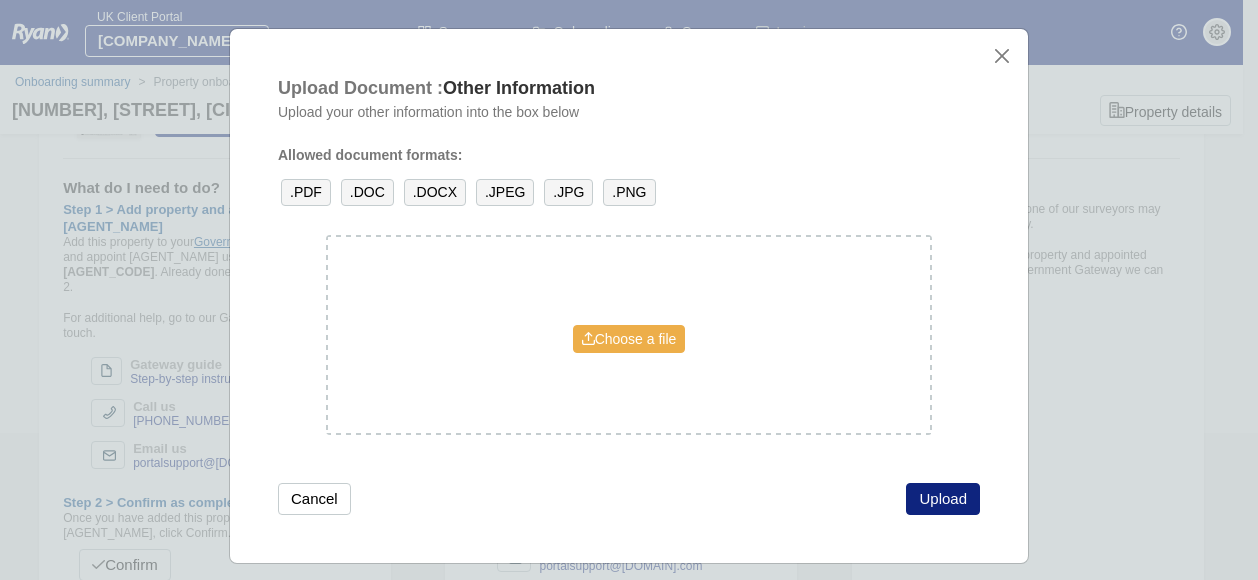click on "Choose a file" at bounding box center (629, 339) 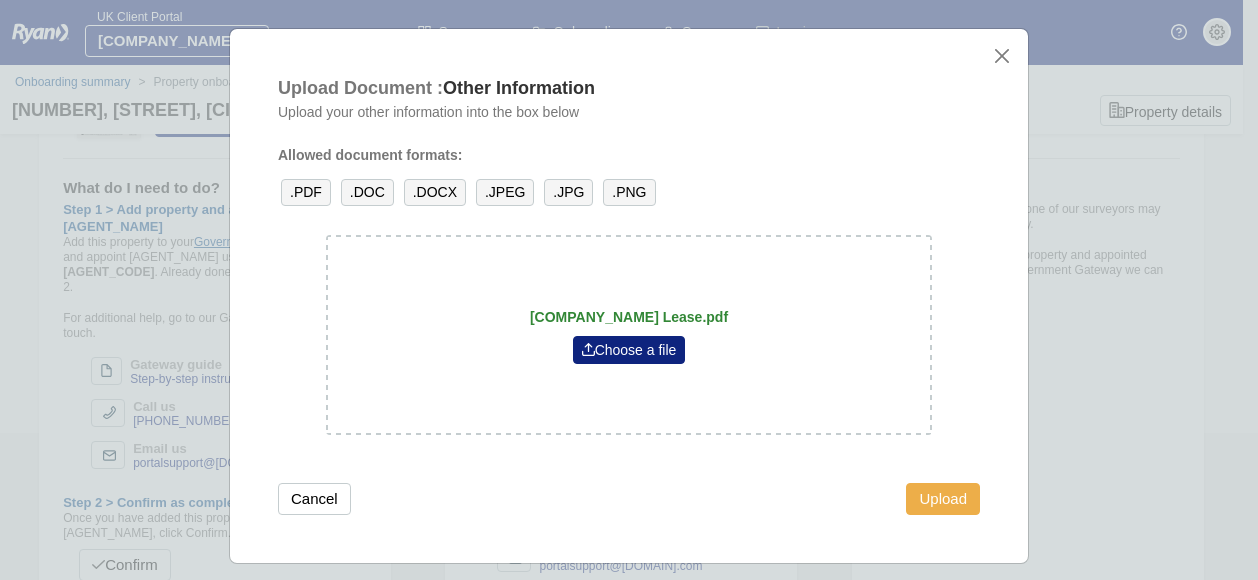 click on "Upload" at bounding box center (943, 499) 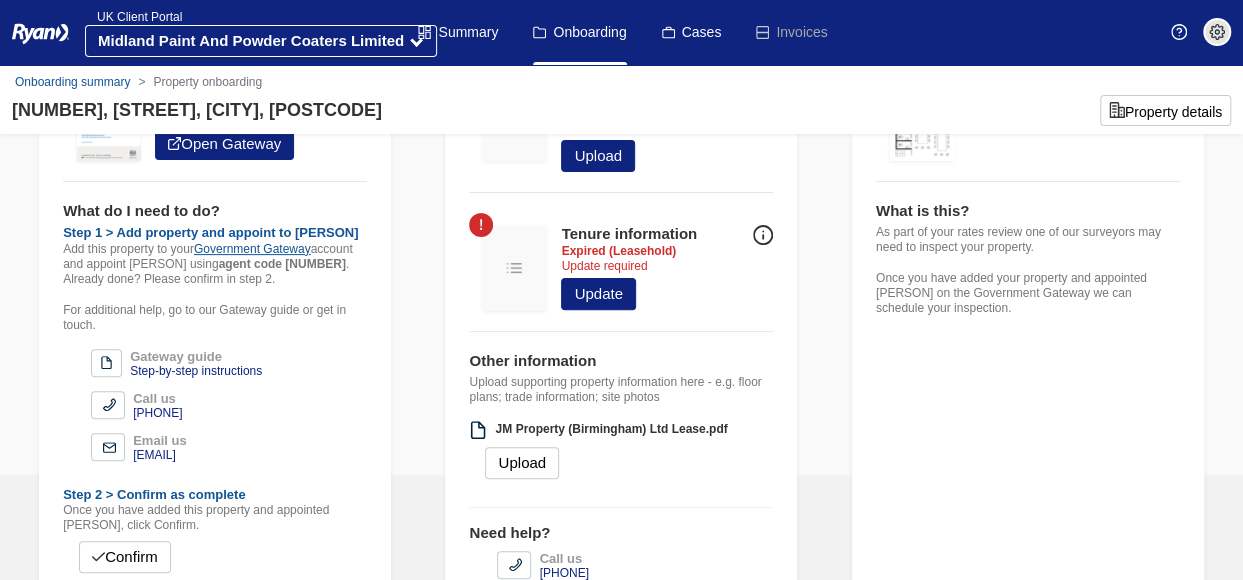 scroll, scrollTop: 69, scrollLeft: 0, axis: vertical 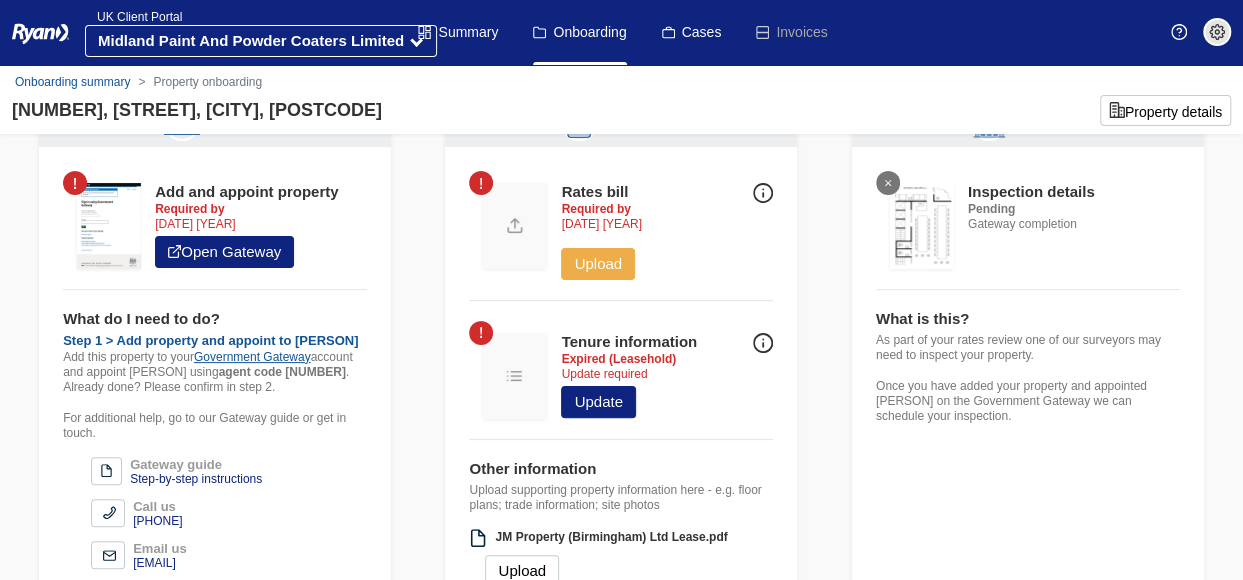 click on "Upload" at bounding box center [598, 264] 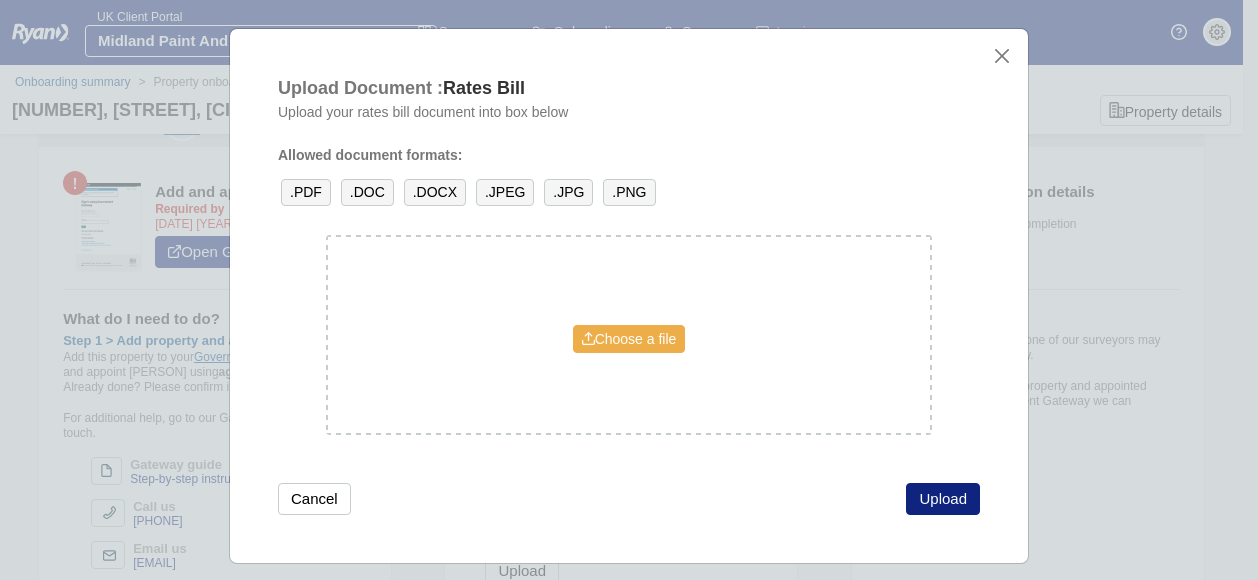 click on "Choose a file" at bounding box center [629, 339] 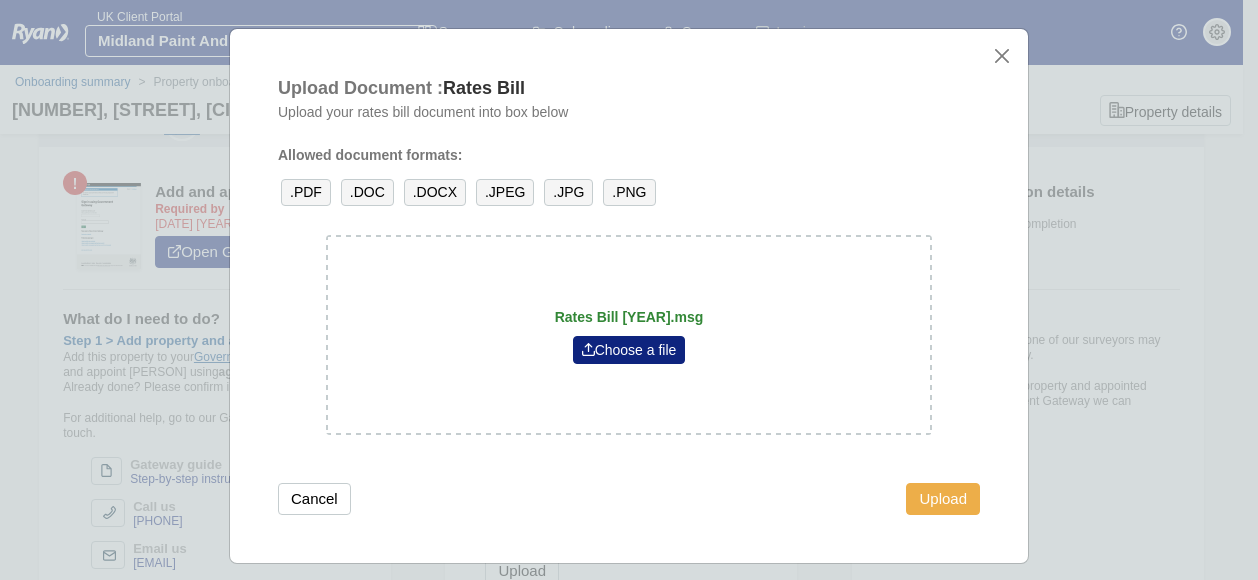 click on "Upload" at bounding box center [943, 499] 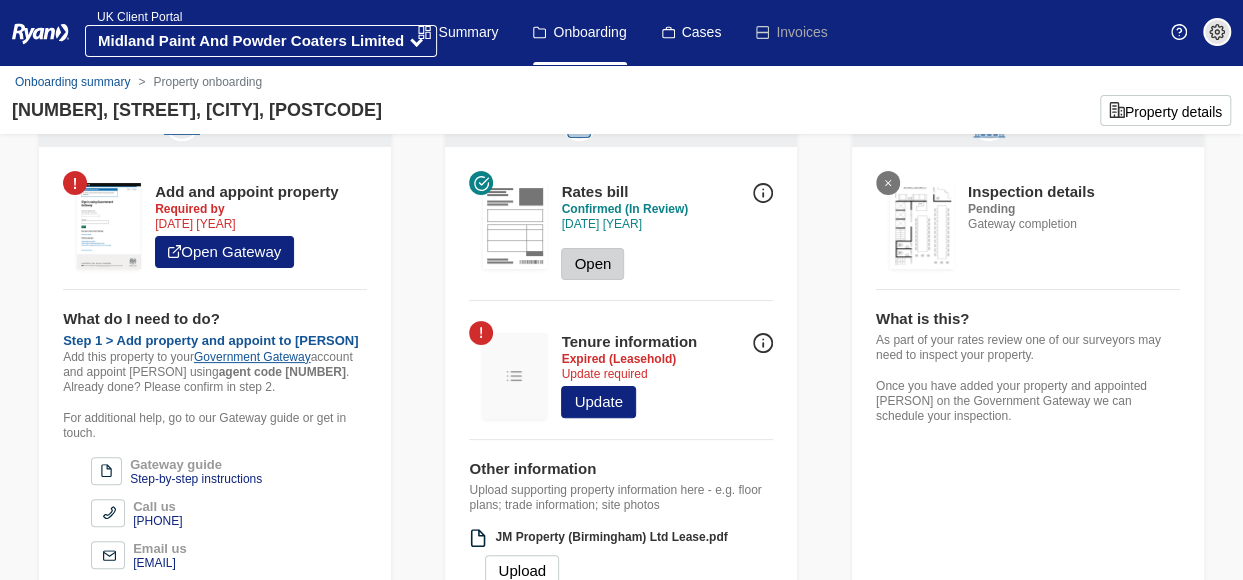 click on "Open" at bounding box center (592, 264) 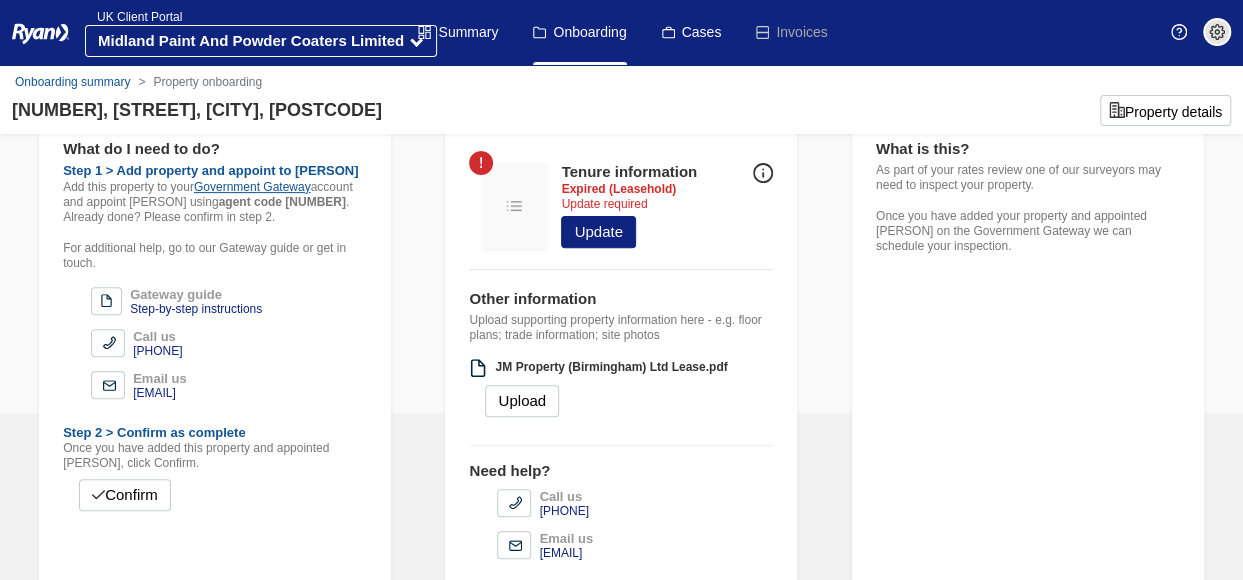 scroll, scrollTop: 244, scrollLeft: 0, axis: vertical 